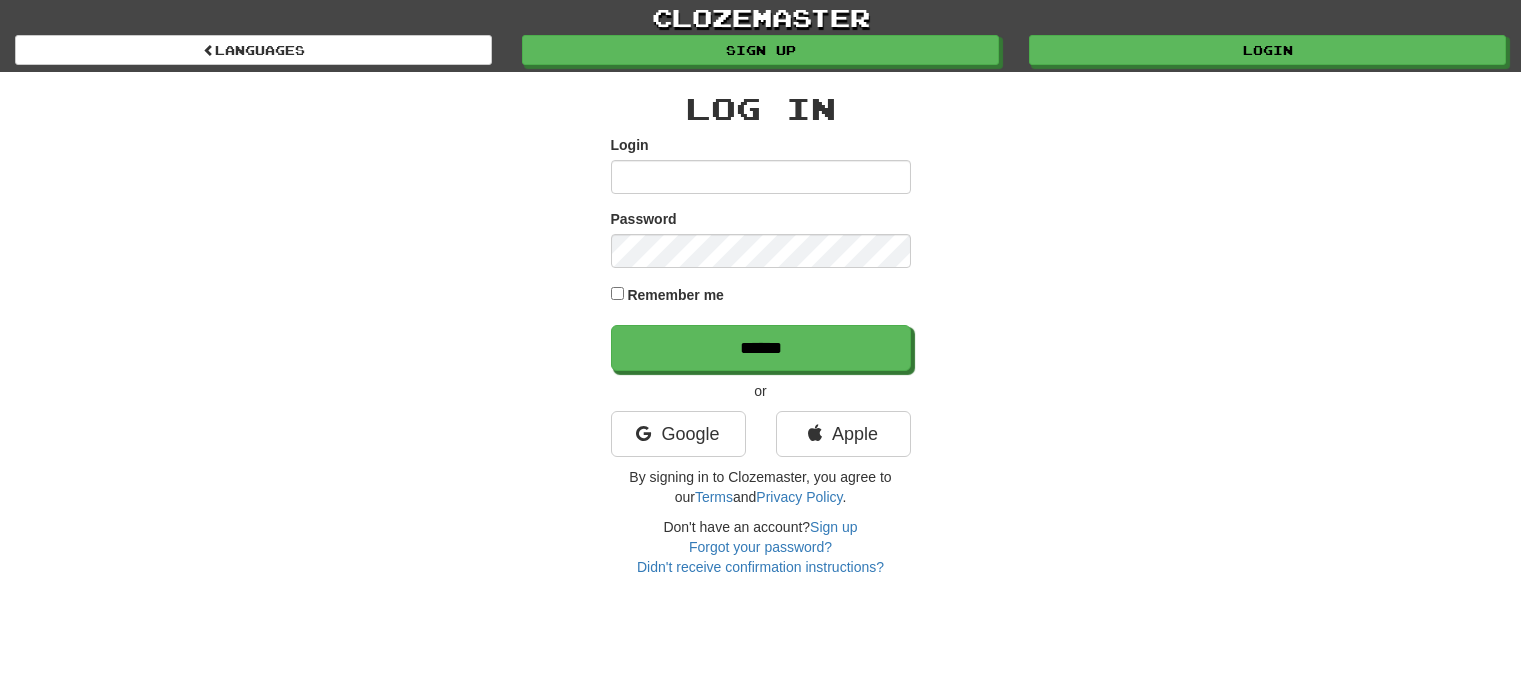 scroll, scrollTop: 0, scrollLeft: 0, axis: both 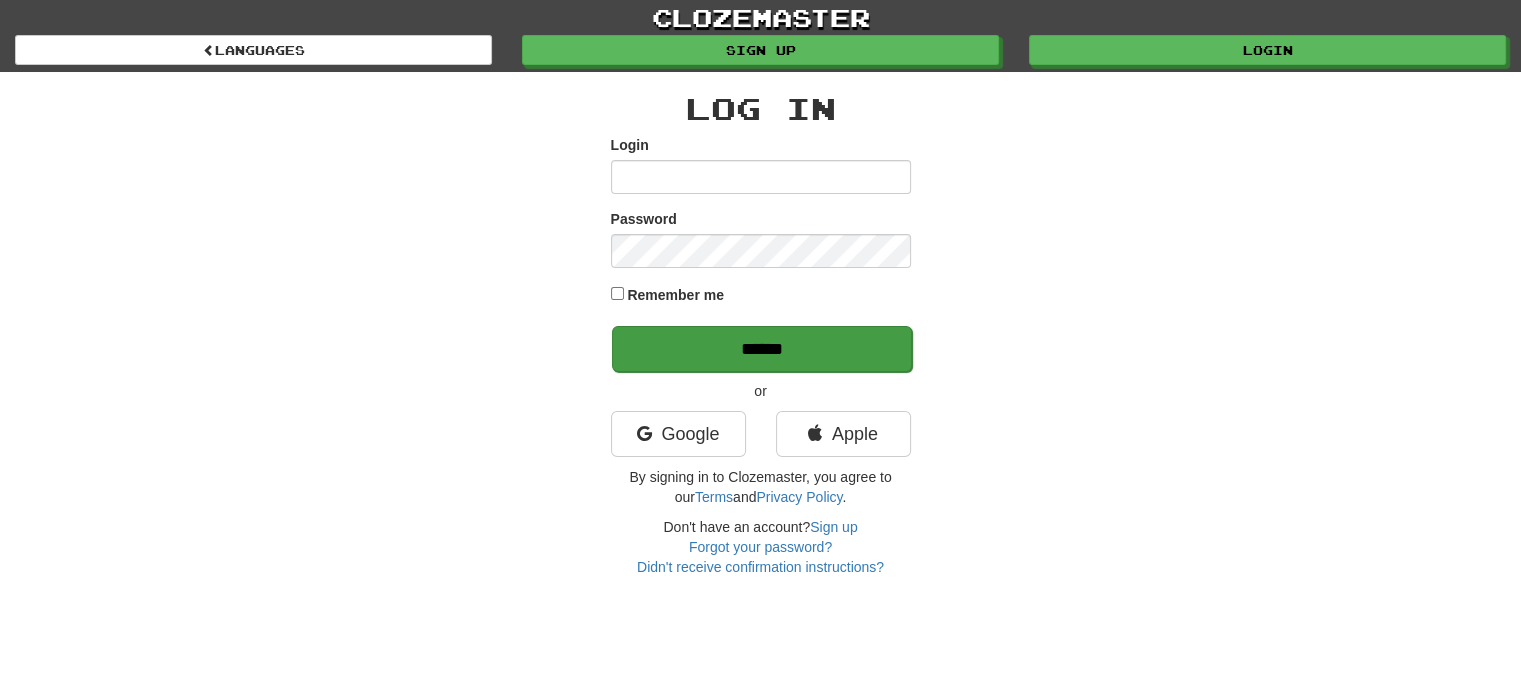 type on "**********" 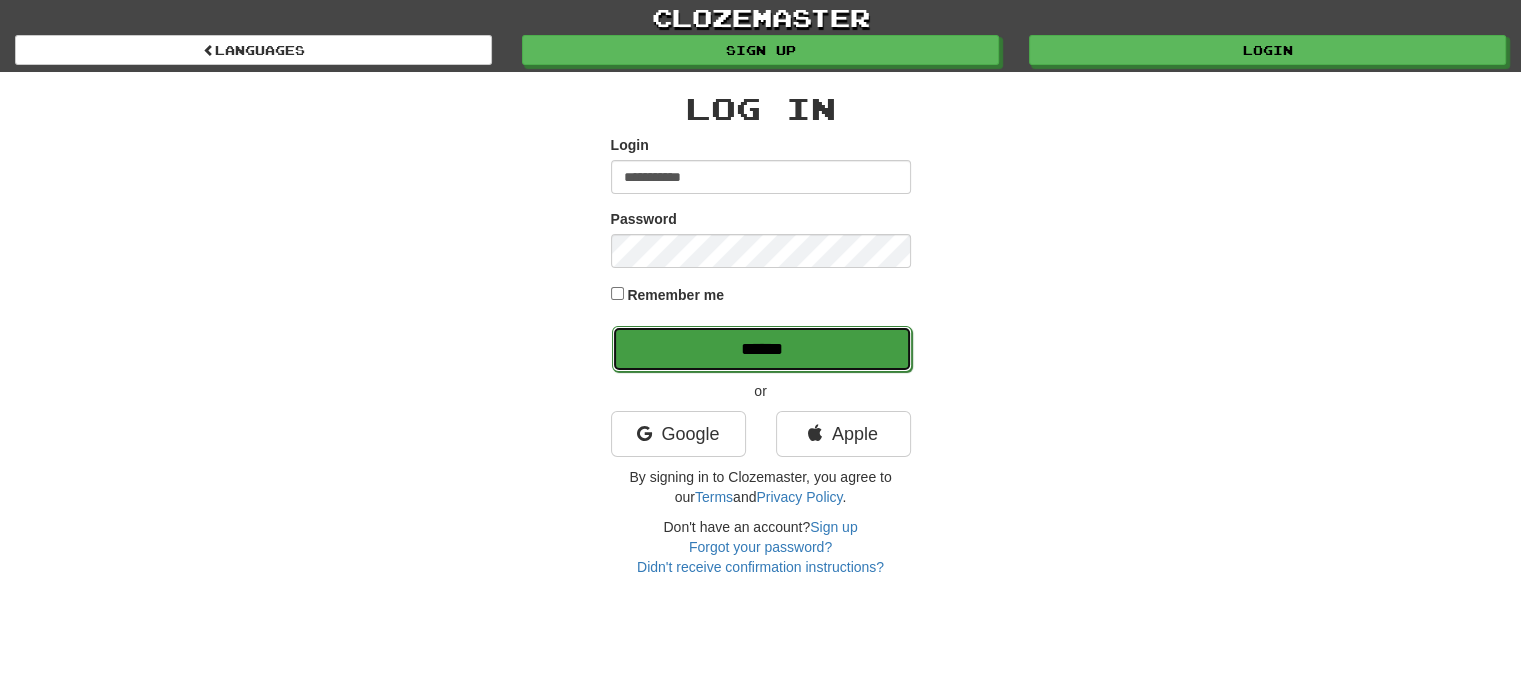 click on "******" at bounding box center (762, 349) 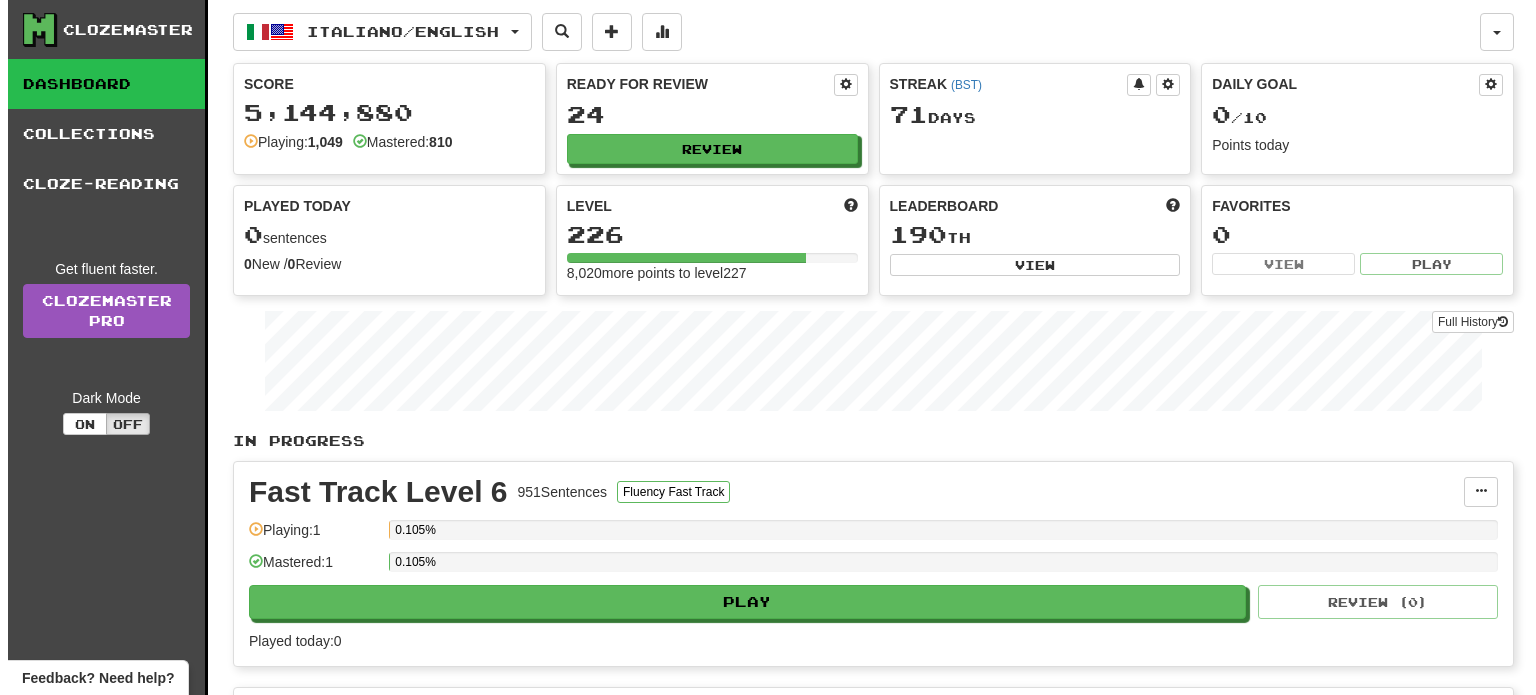 scroll, scrollTop: 0, scrollLeft: 0, axis: both 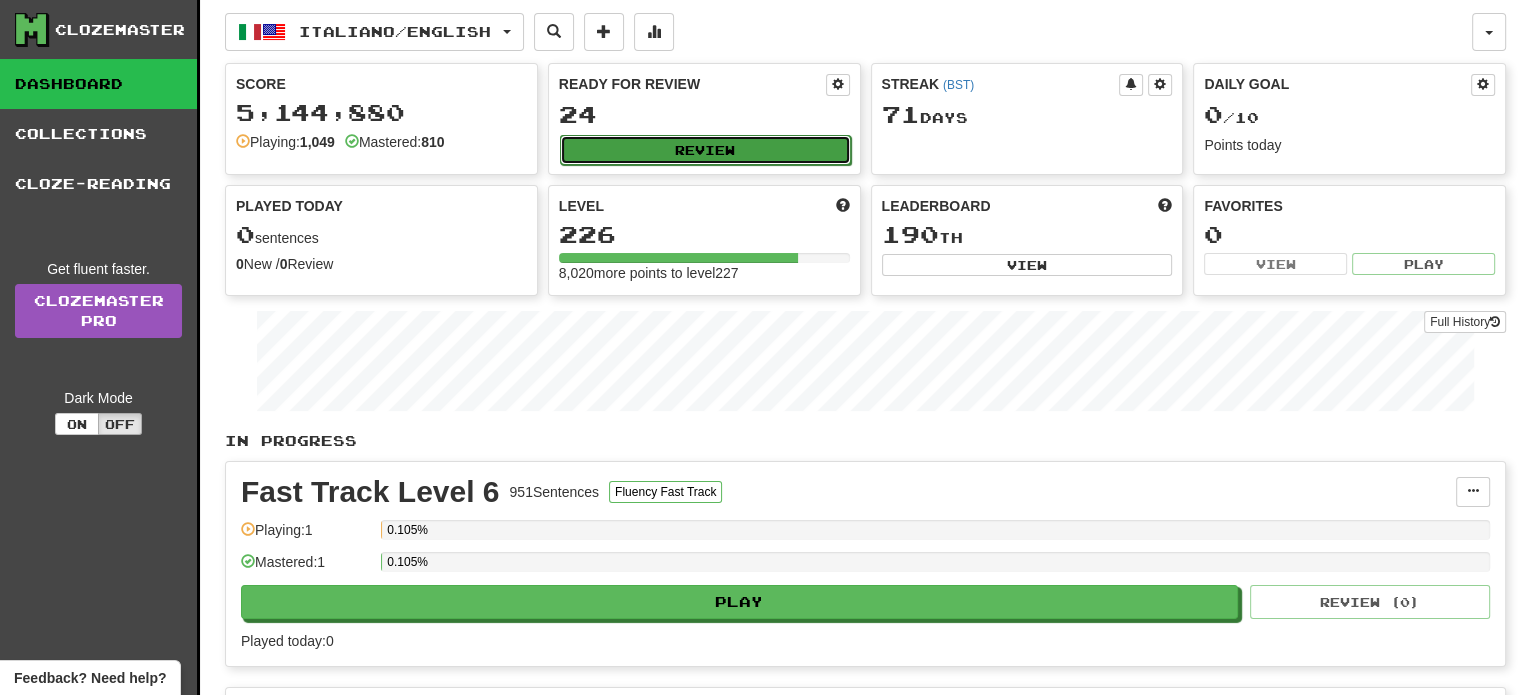 click on "Review" at bounding box center (705, 150) 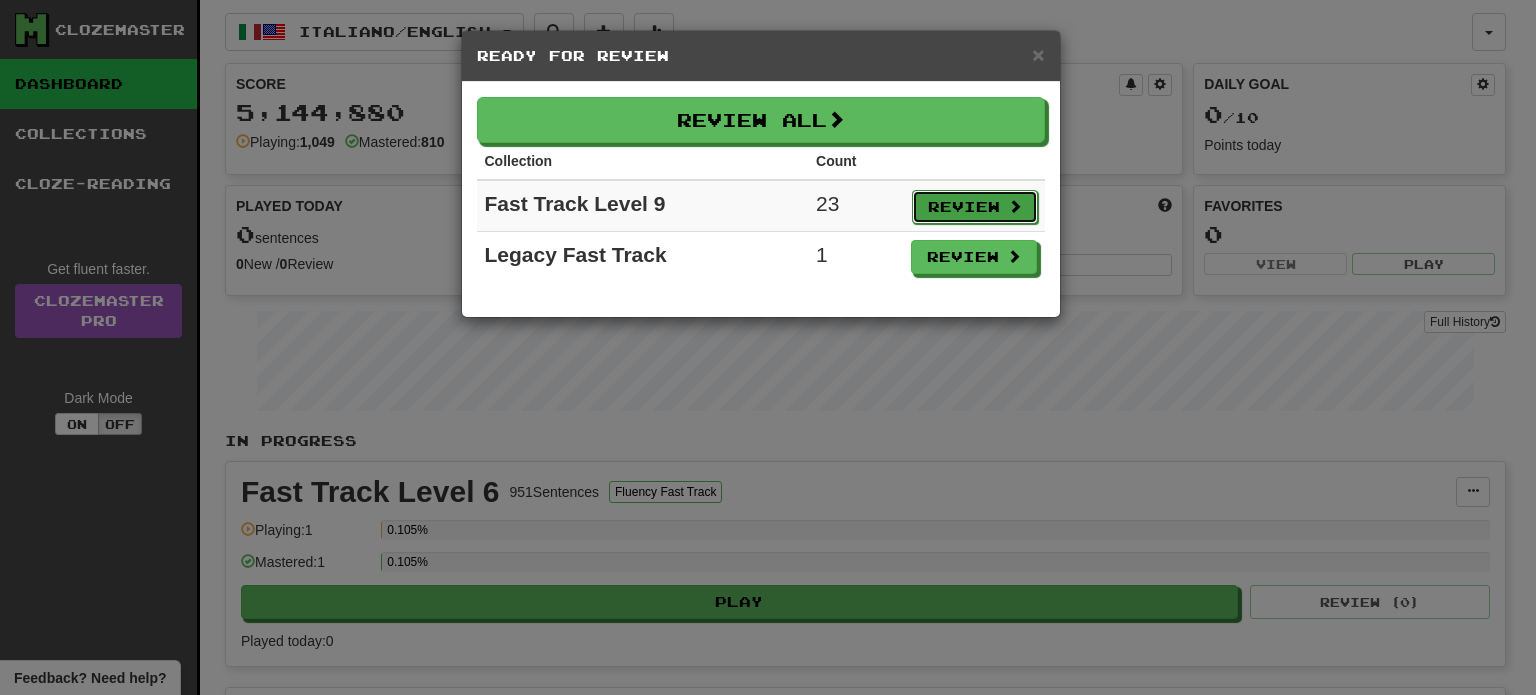 click on "Review" at bounding box center [975, 207] 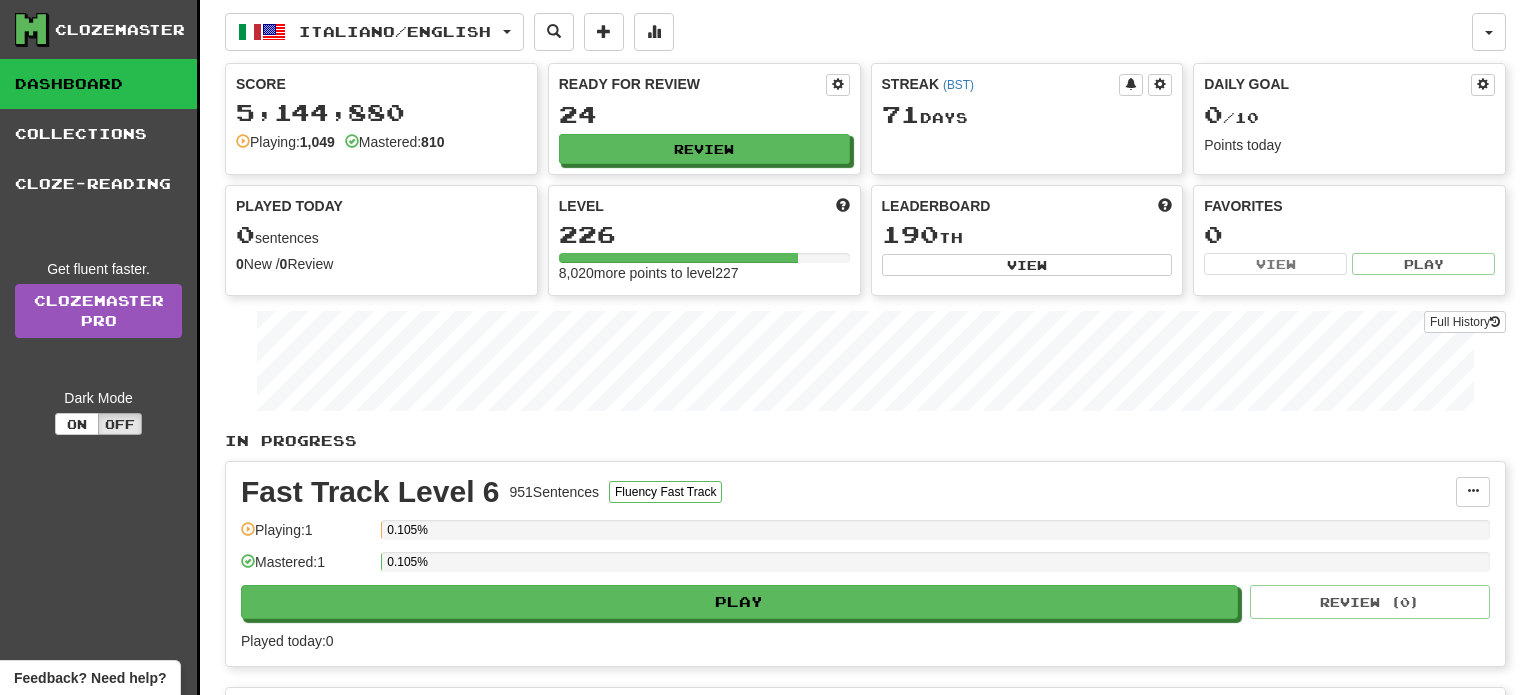 select on "**" 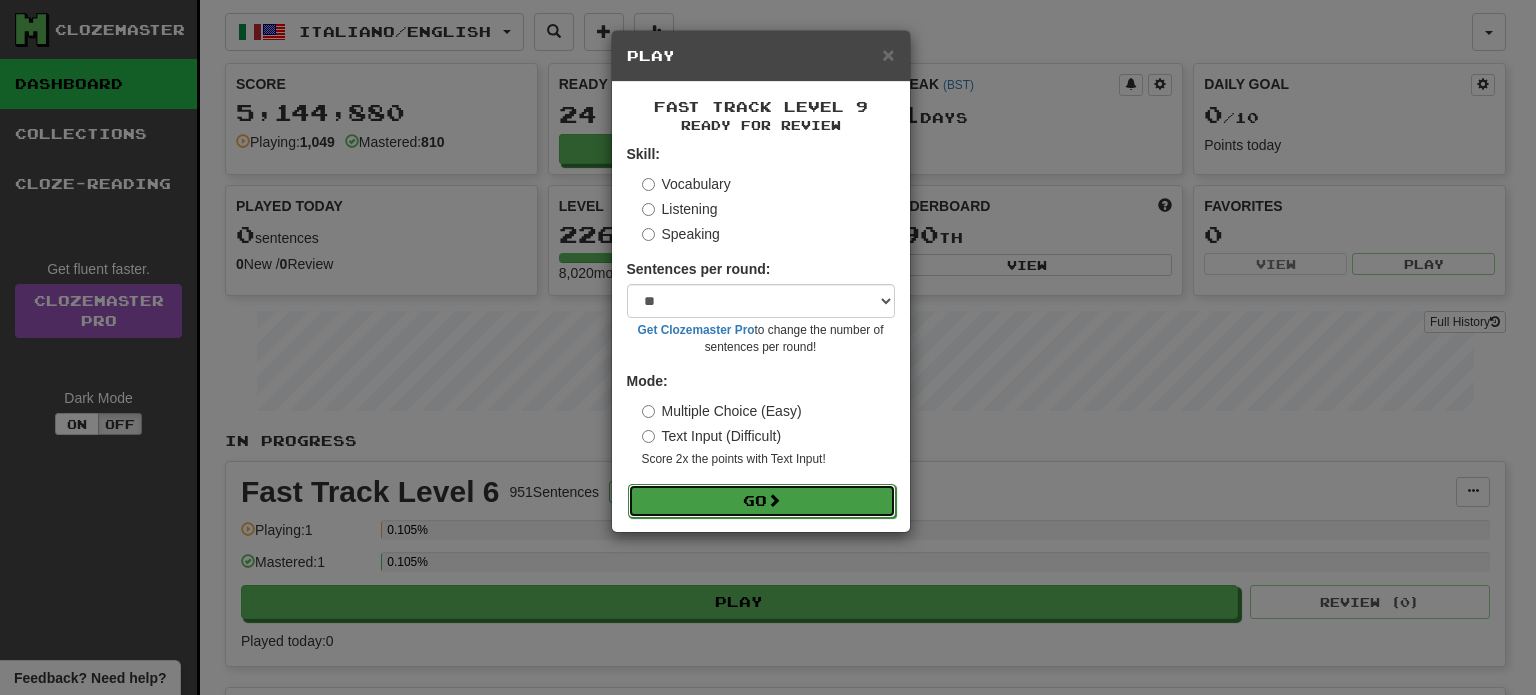 click on "Go" at bounding box center [762, 501] 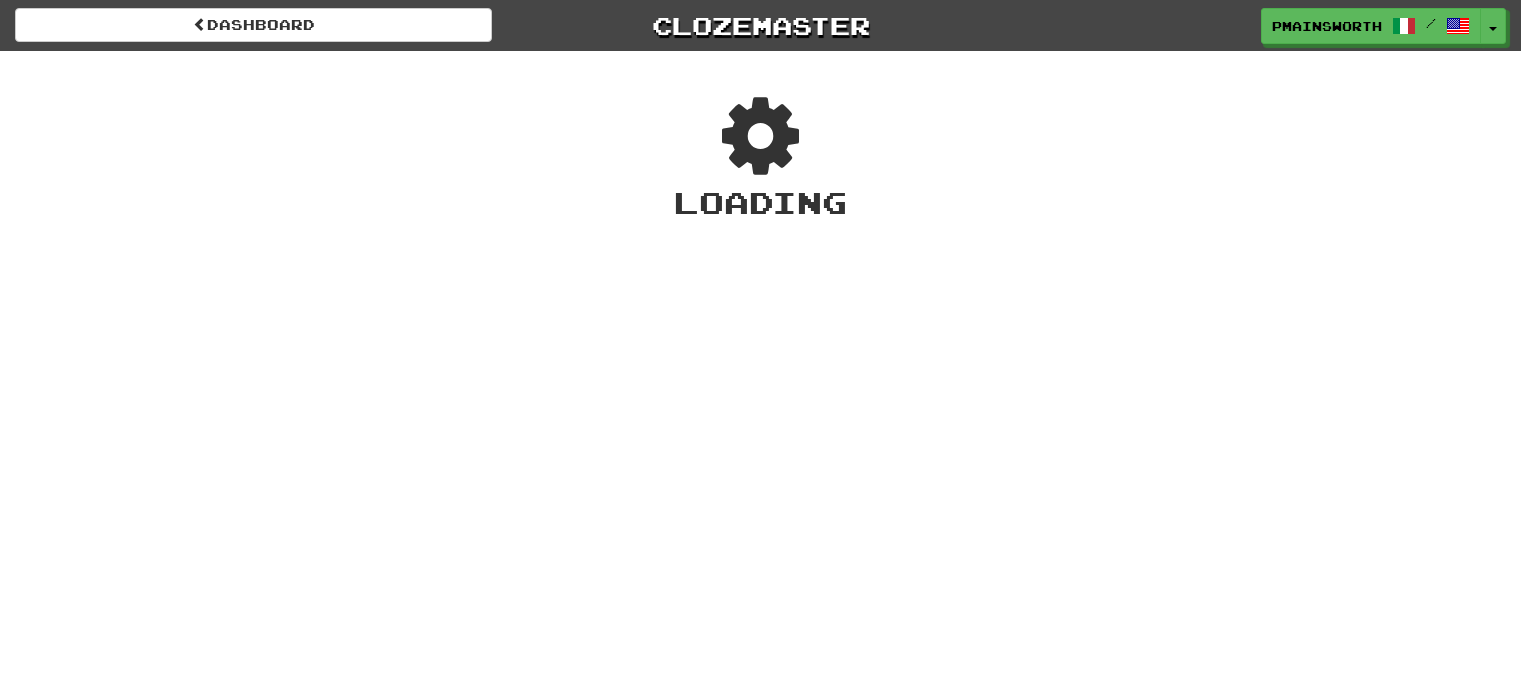 scroll, scrollTop: 0, scrollLeft: 0, axis: both 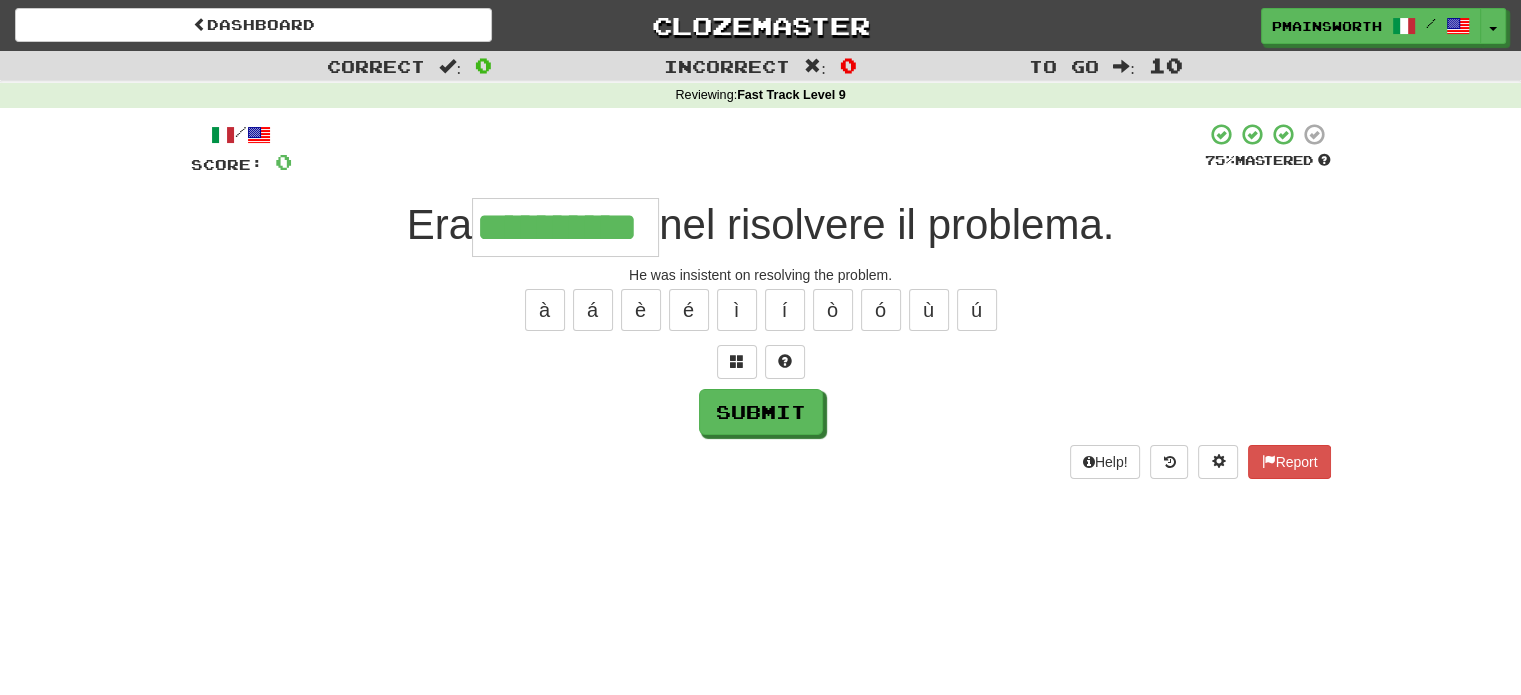 type on "**********" 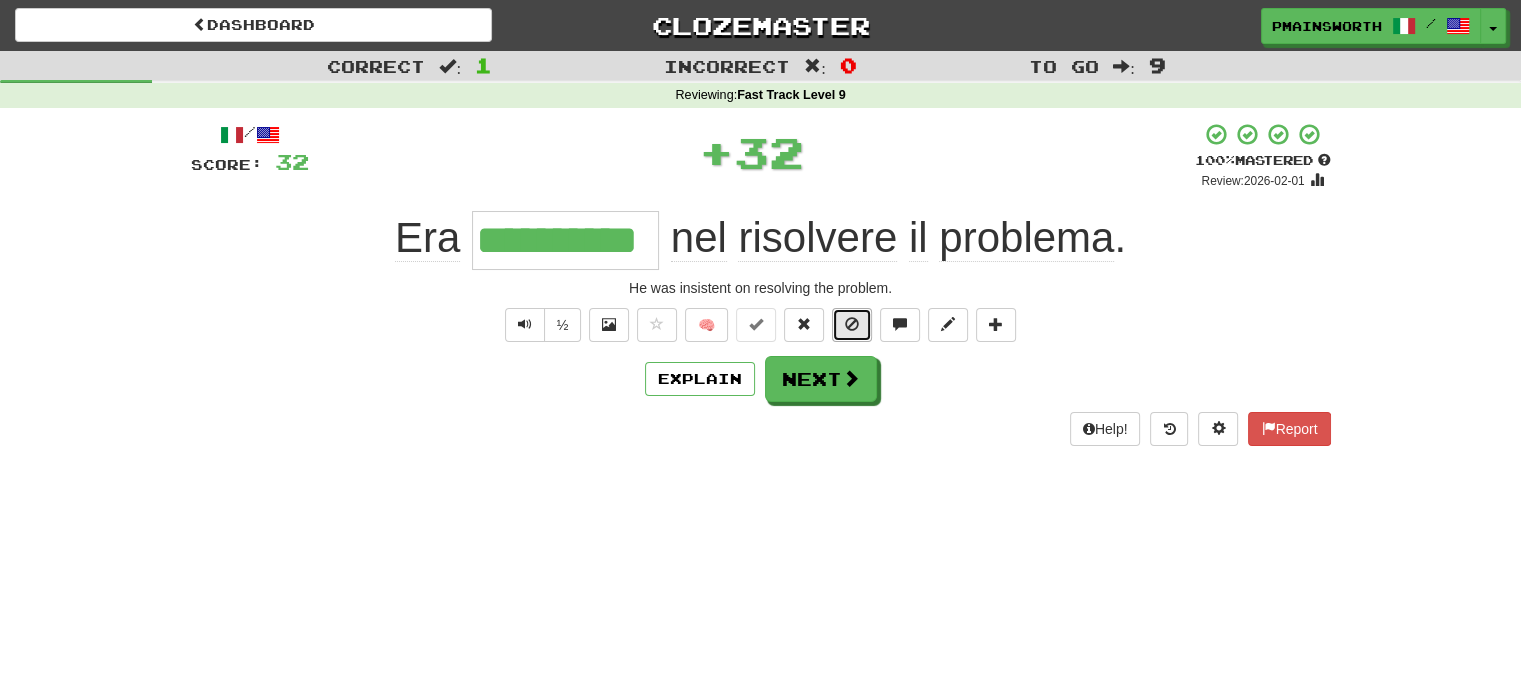 click at bounding box center (852, 324) 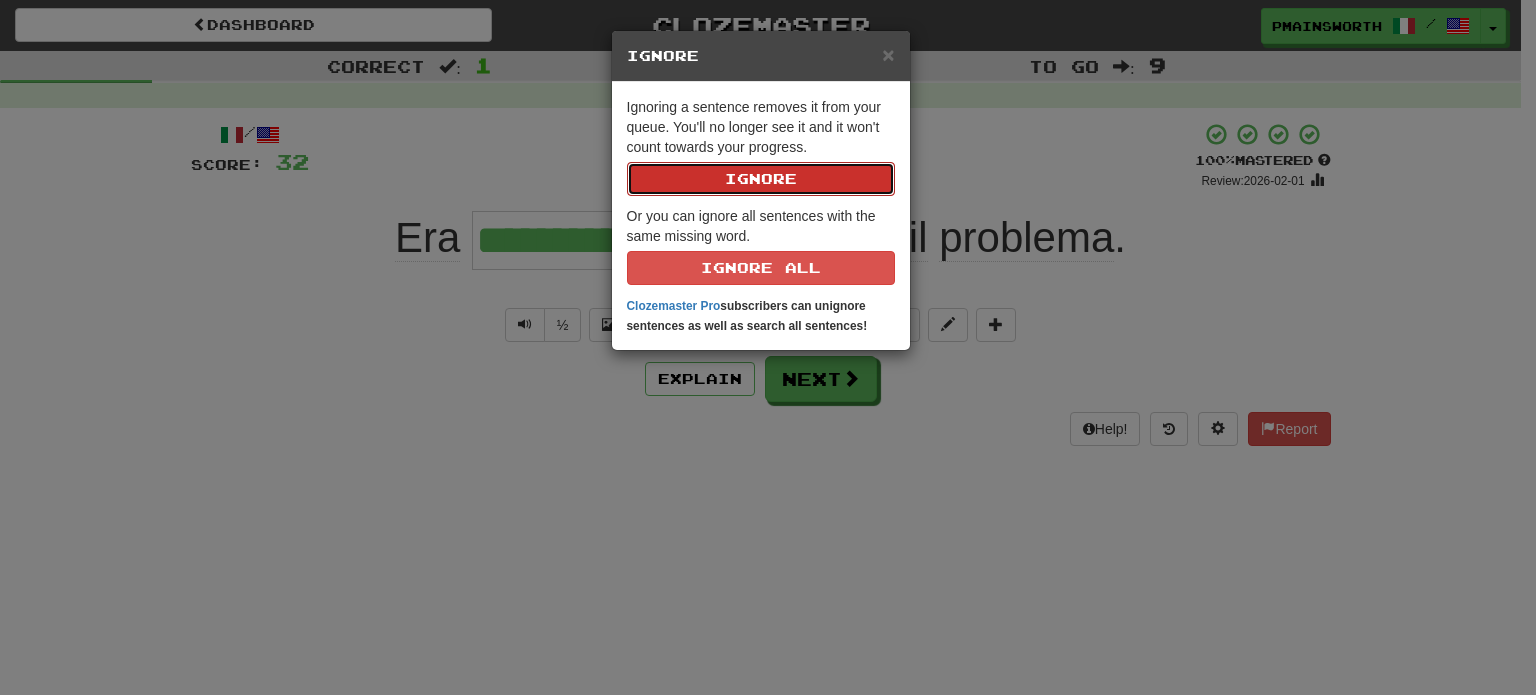 click on "Ignore" at bounding box center (761, 179) 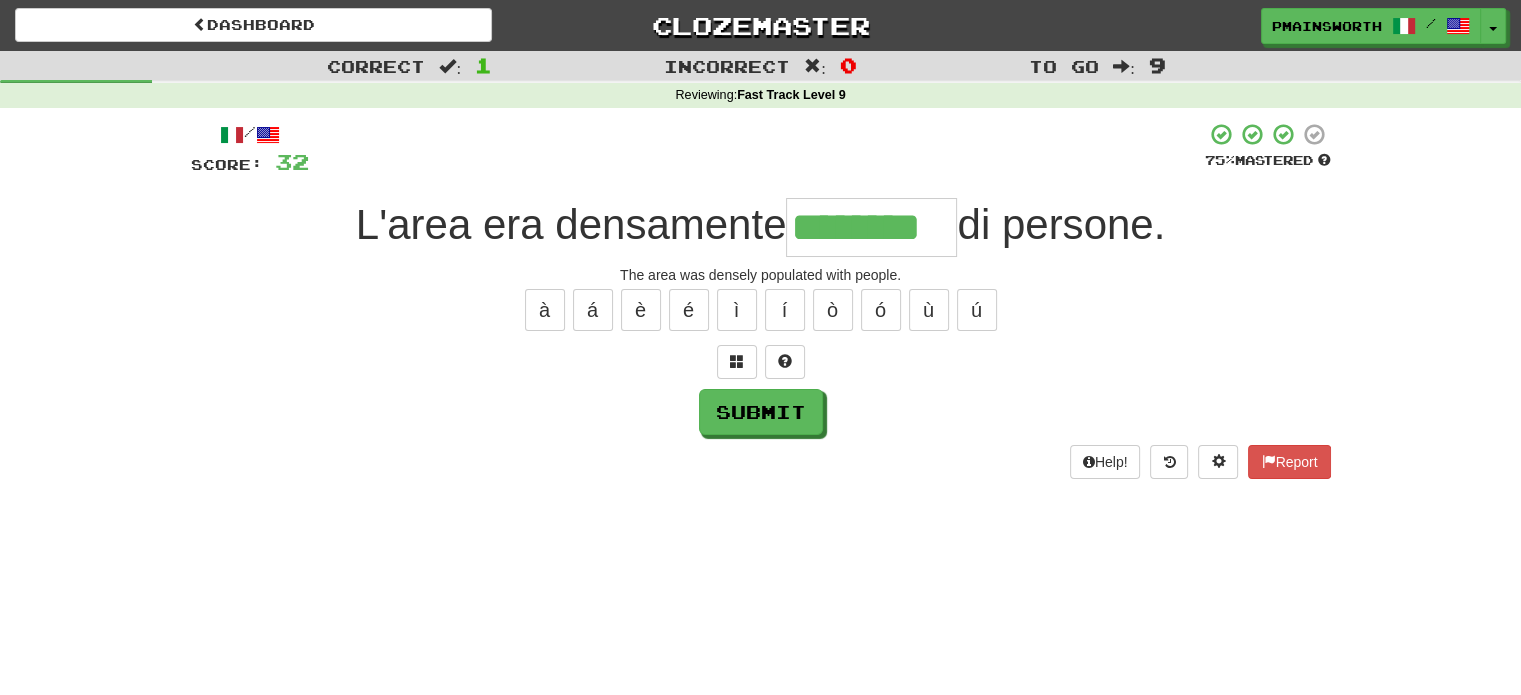 type on "********" 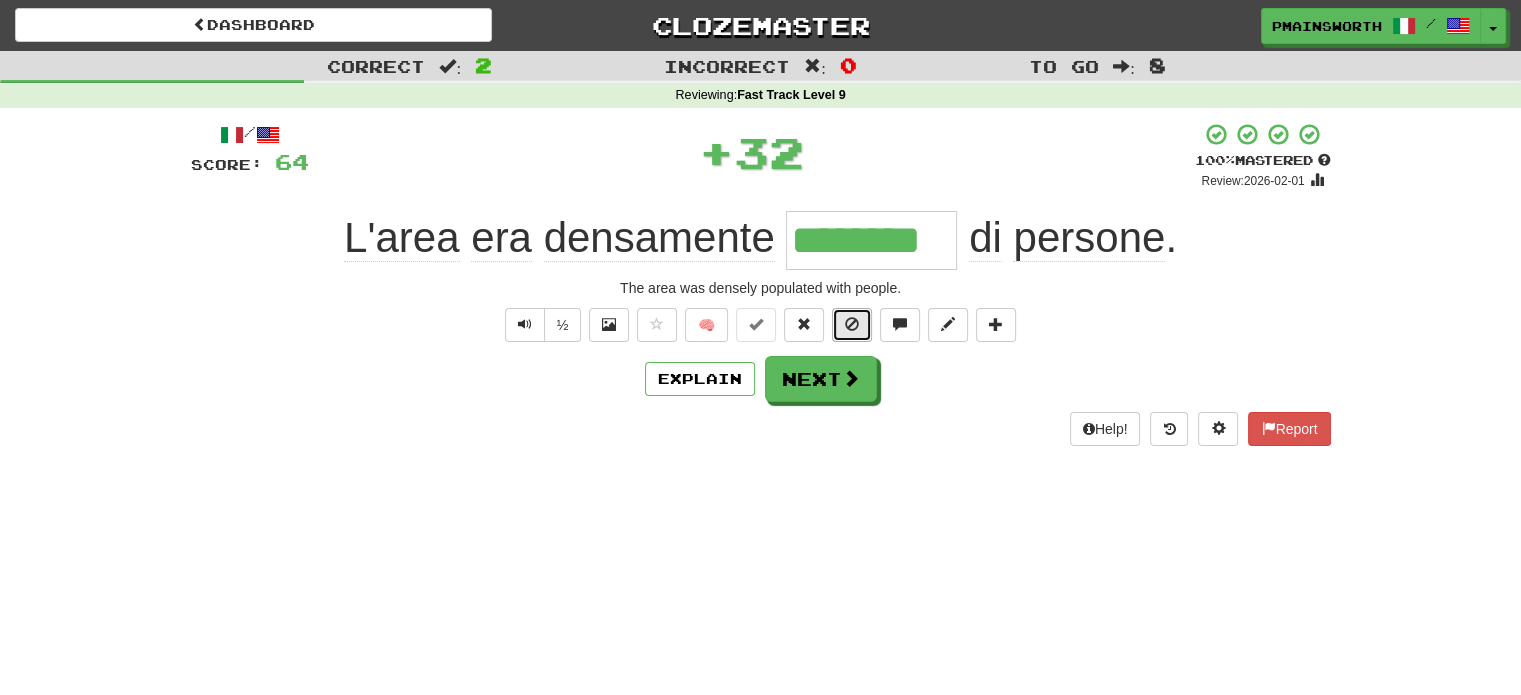 click at bounding box center [852, 324] 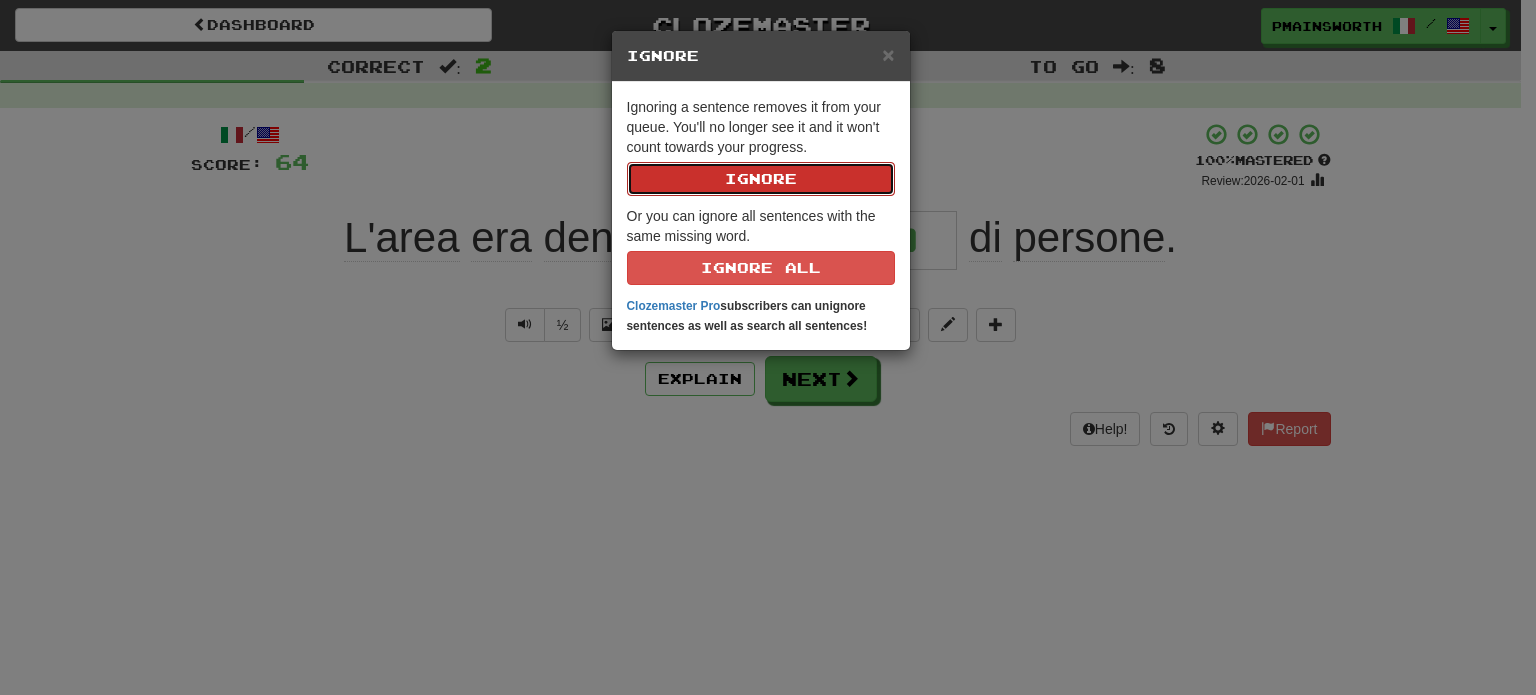click on "Ignore" at bounding box center [761, 179] 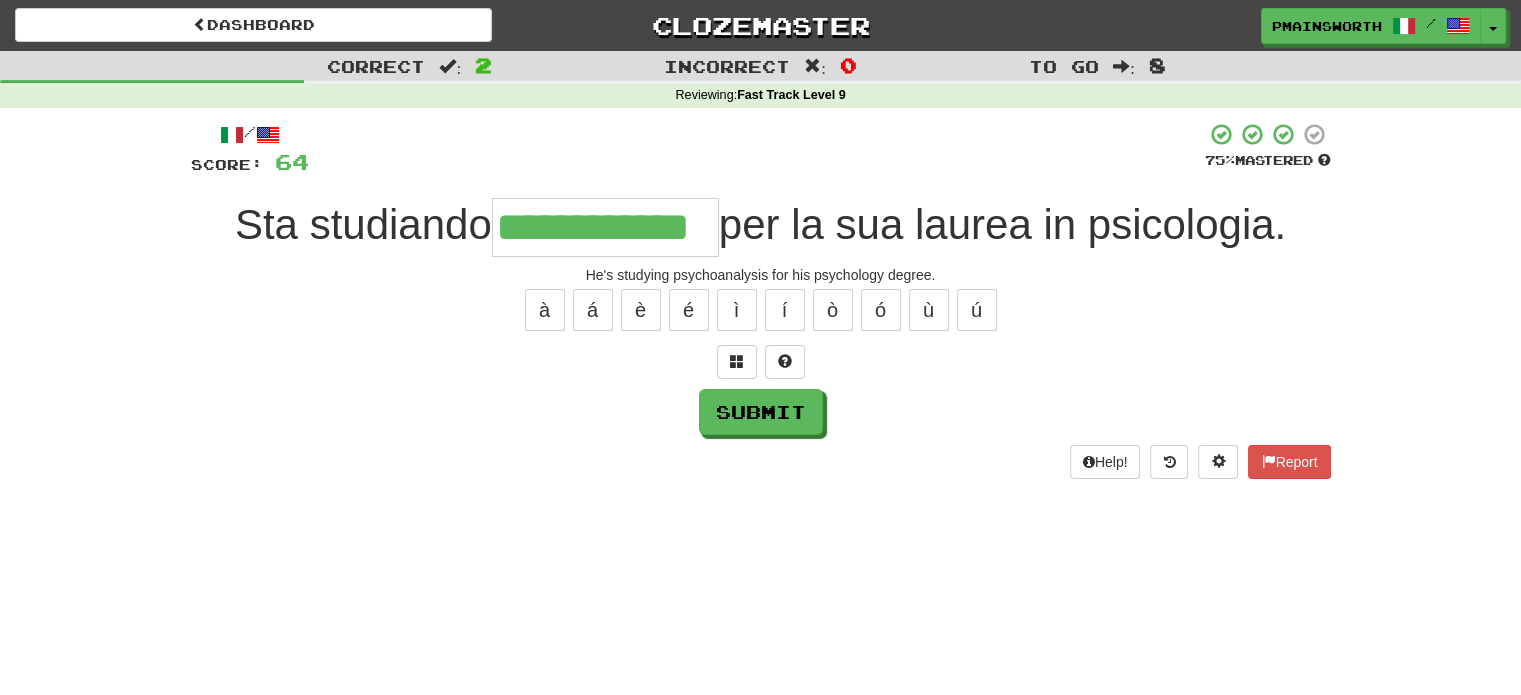 type on "**********" 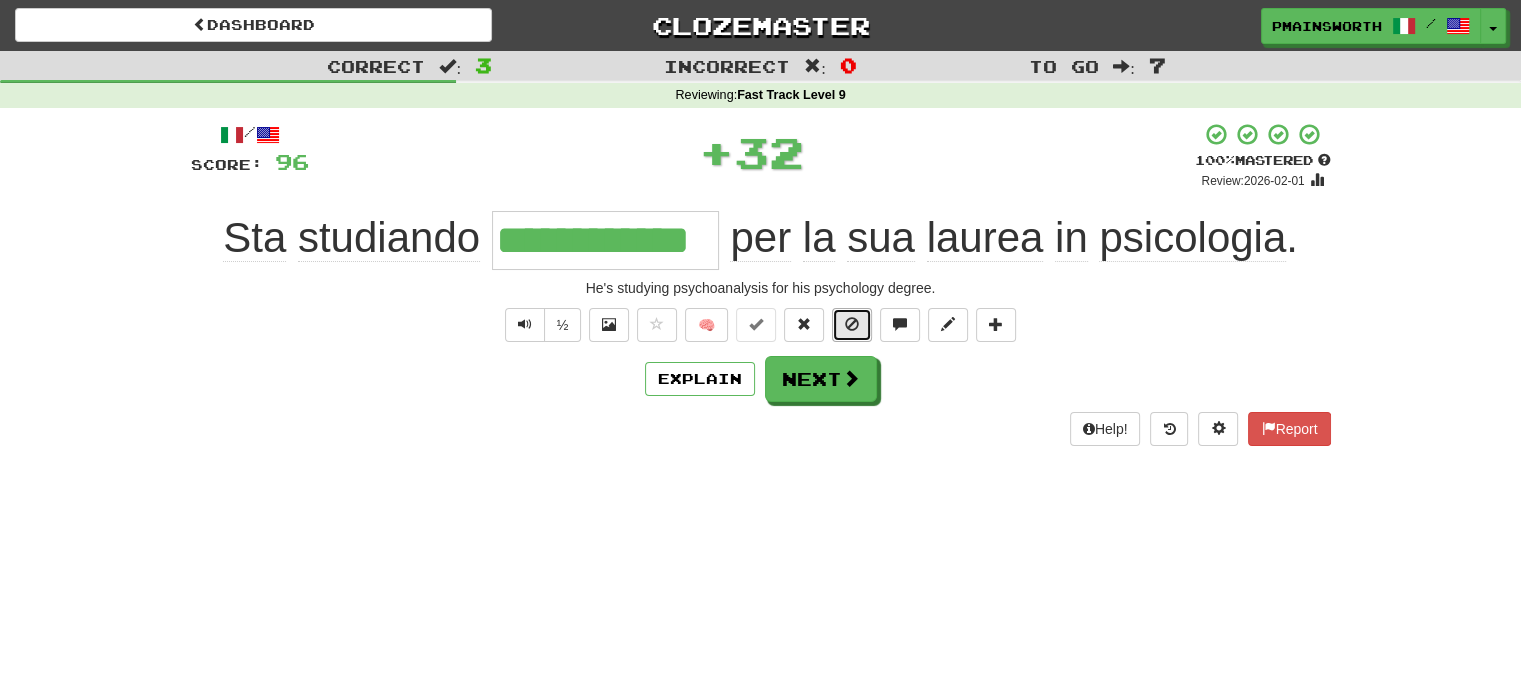 click at bounding box center (852, 325) 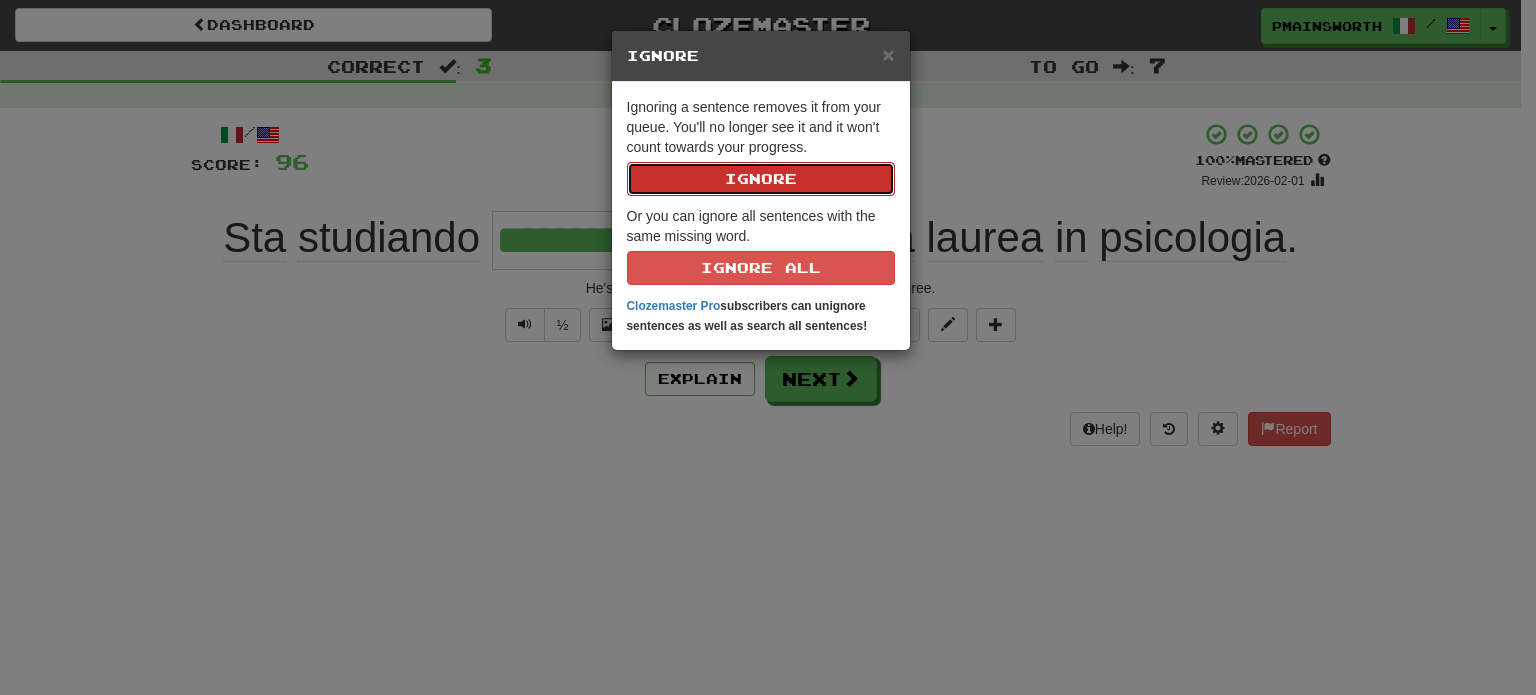 click on "Ignore" at bounding box center (761, 179) 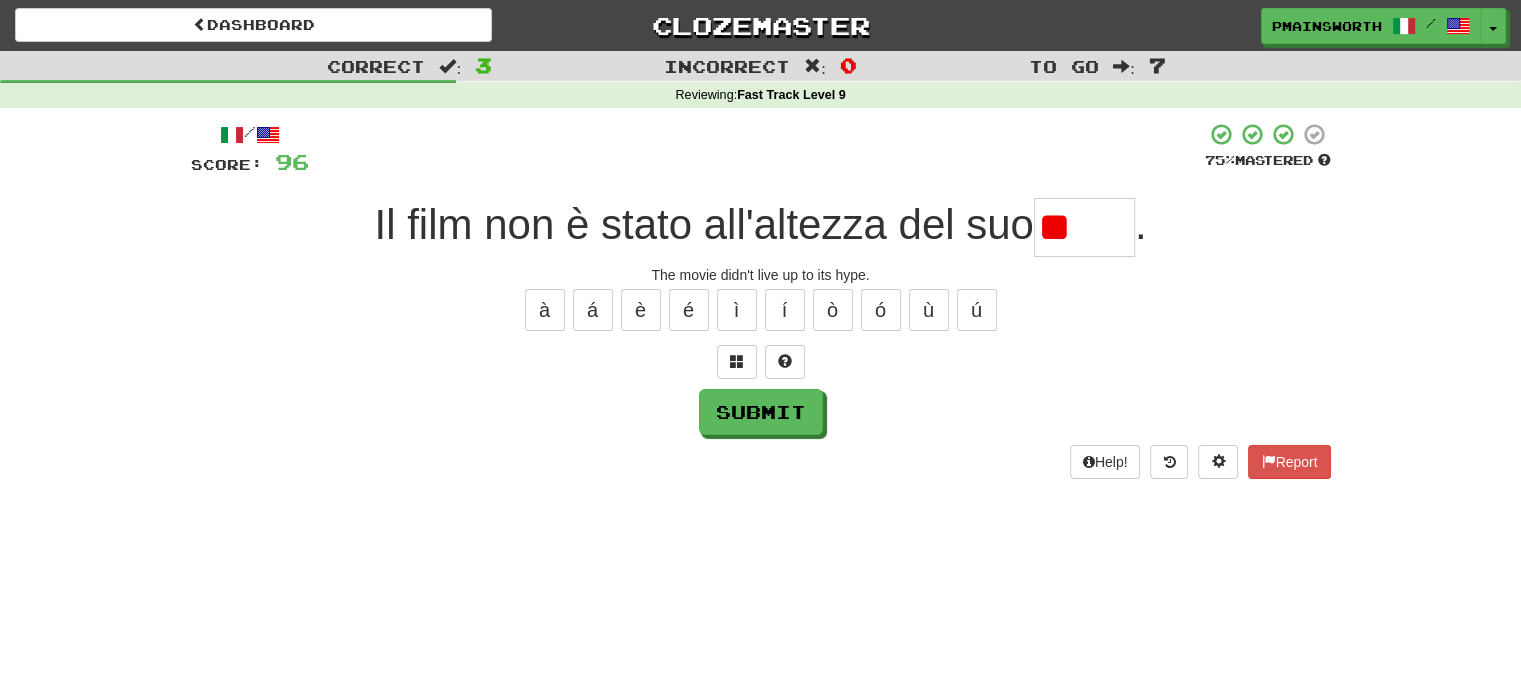type on "*" 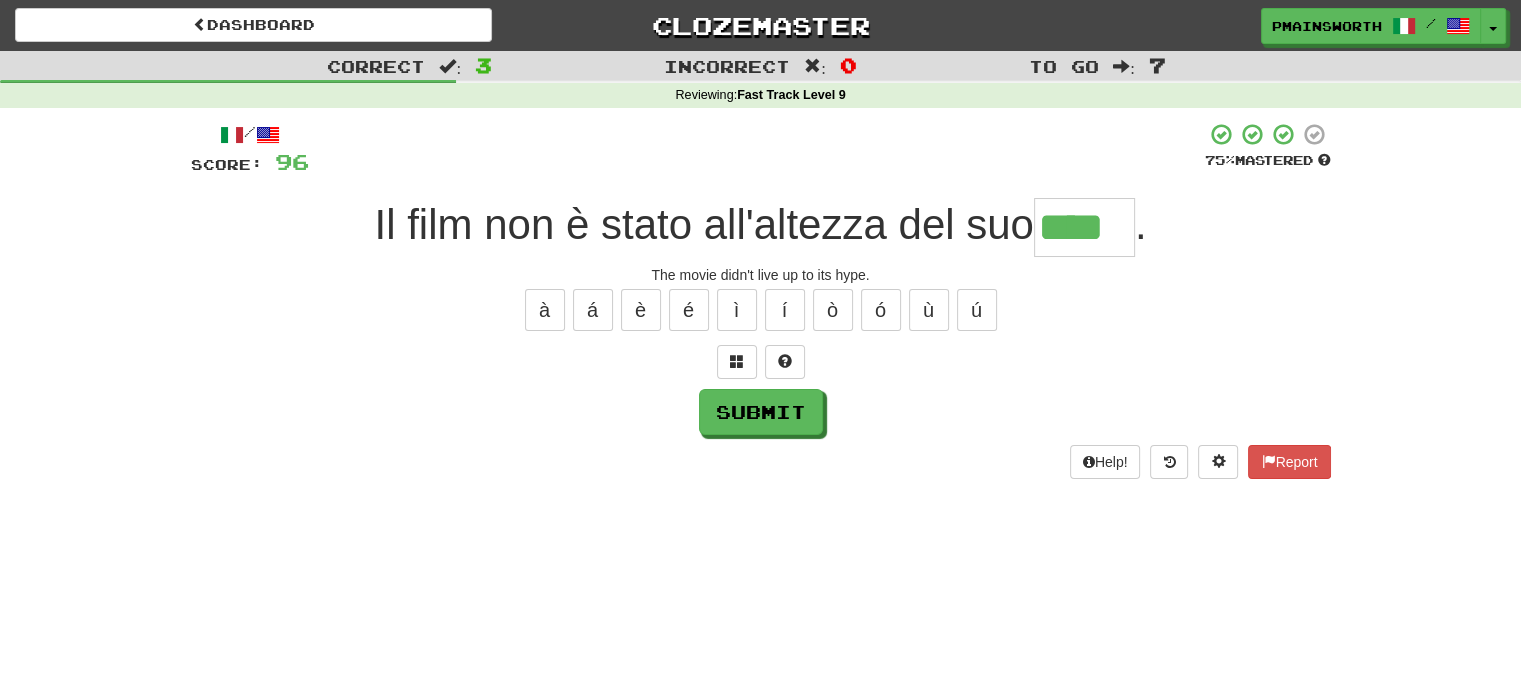 type on "****" 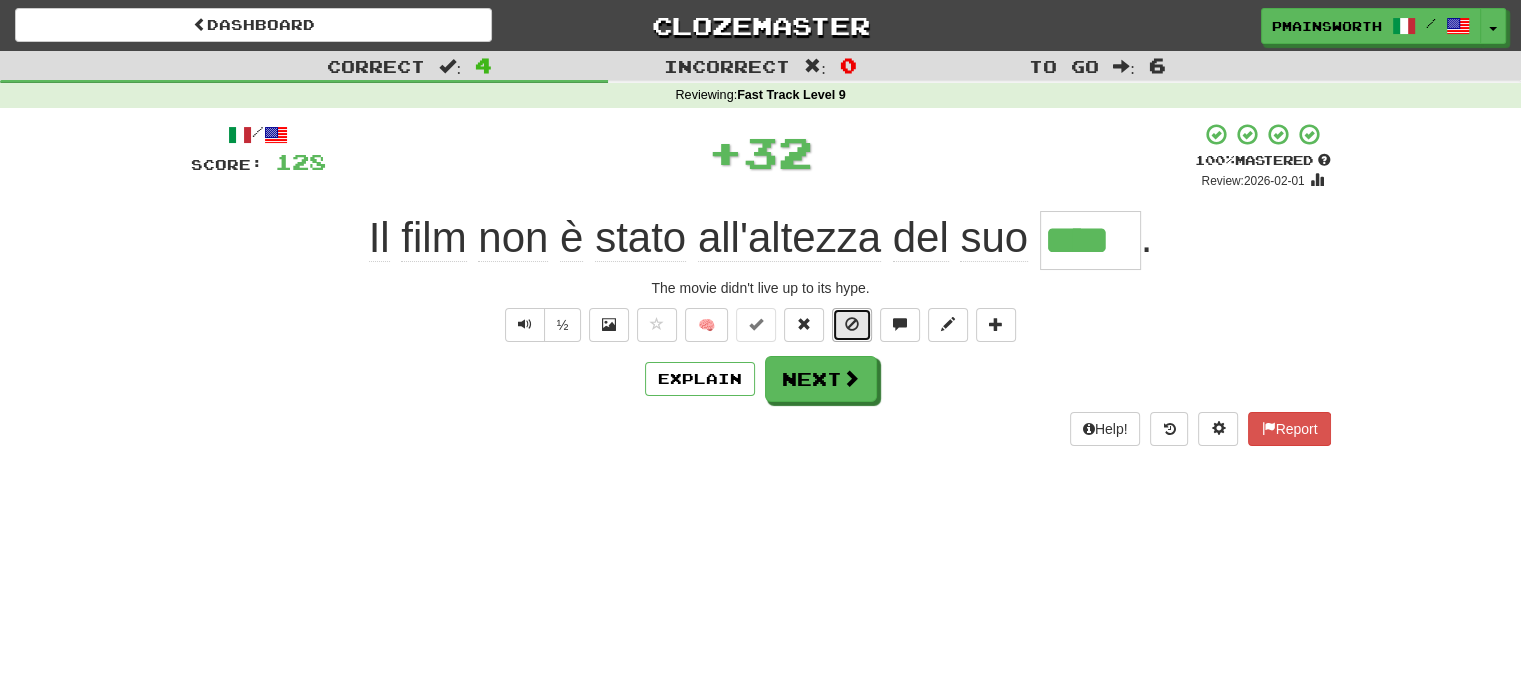 click at bounding box center [852, 325] 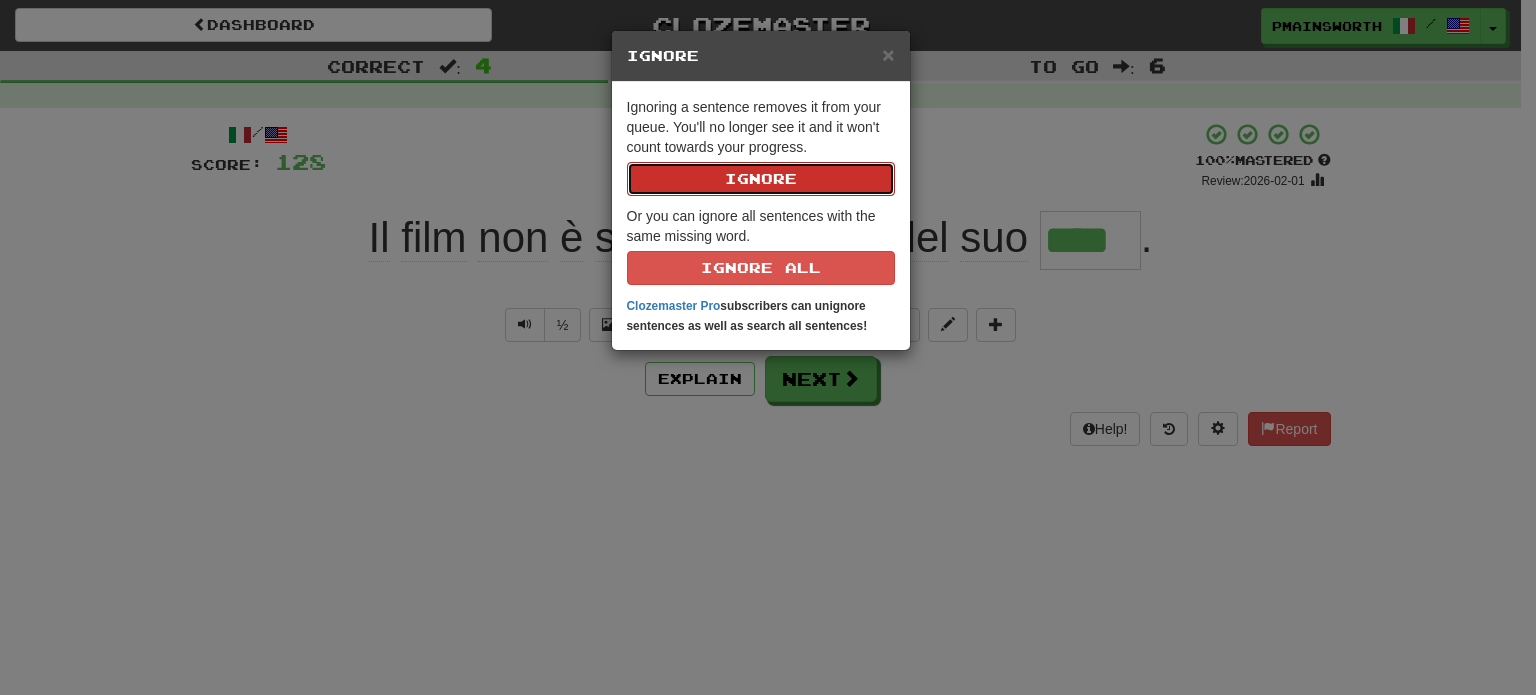 click on "Ignore" at bounding box center [761, 179] 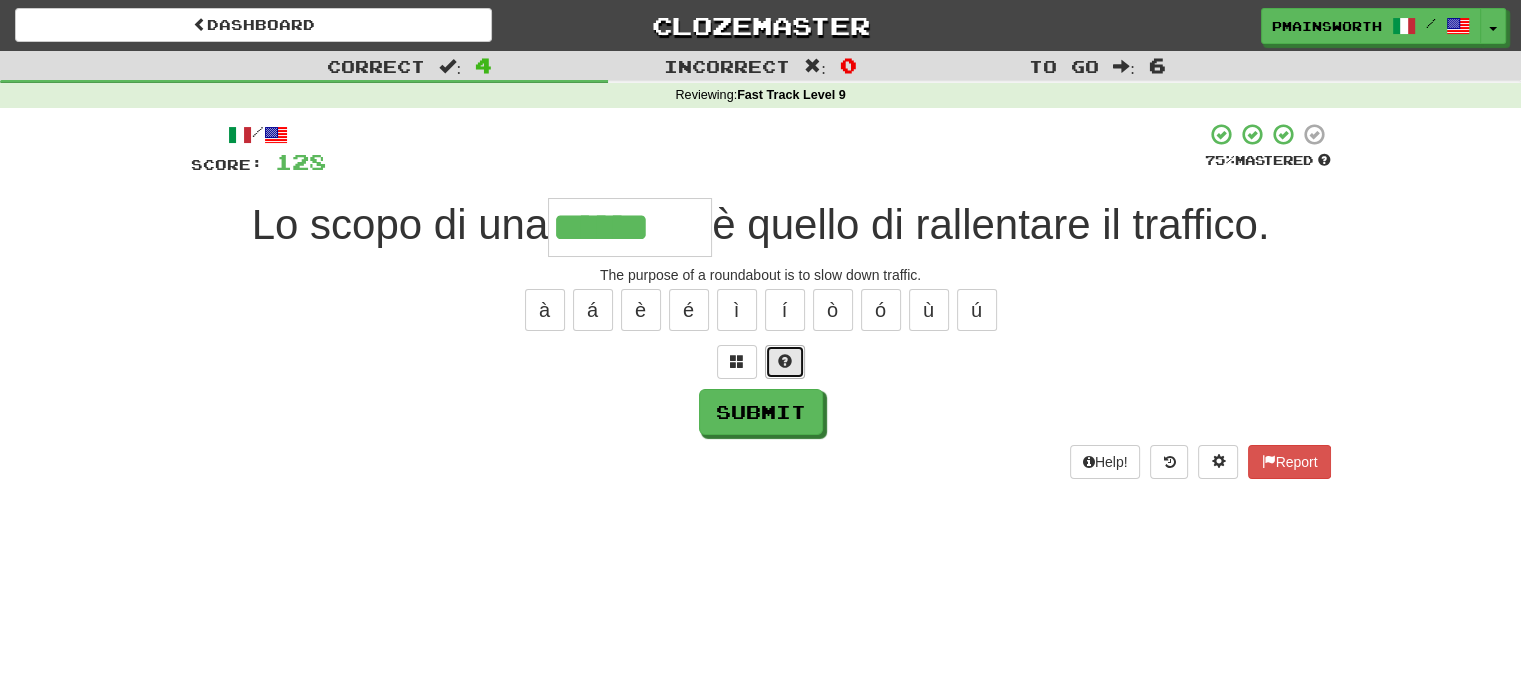 click at bounding box center [785, 362] 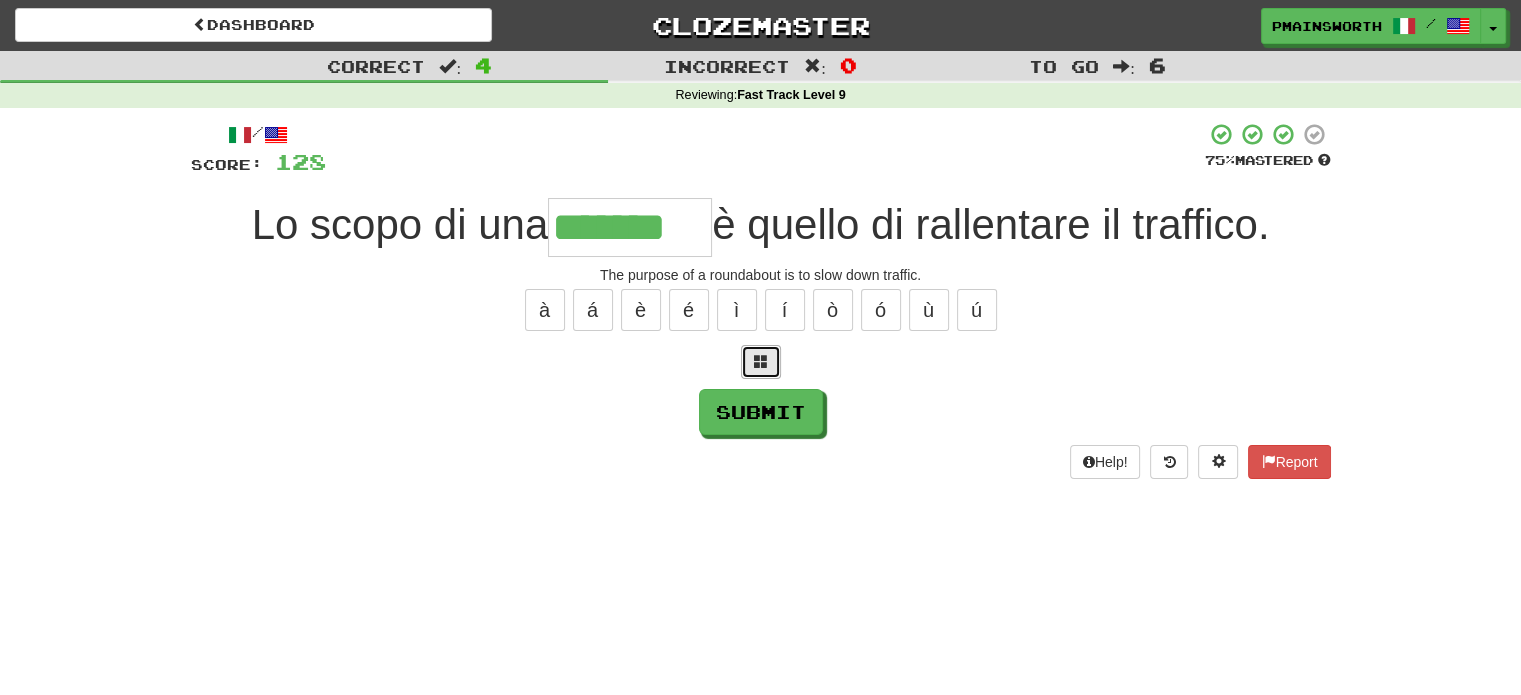 click at bounding box center (761, 362) 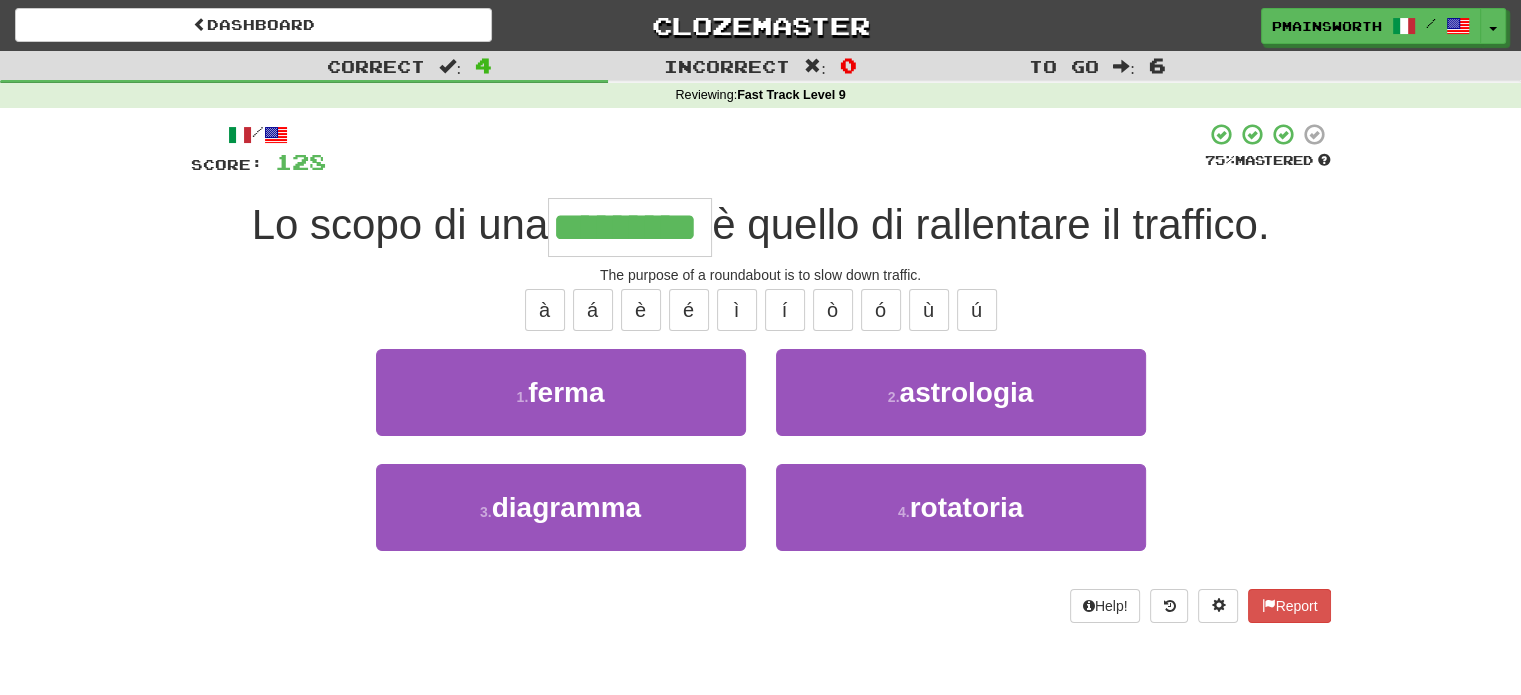 type on "*********" 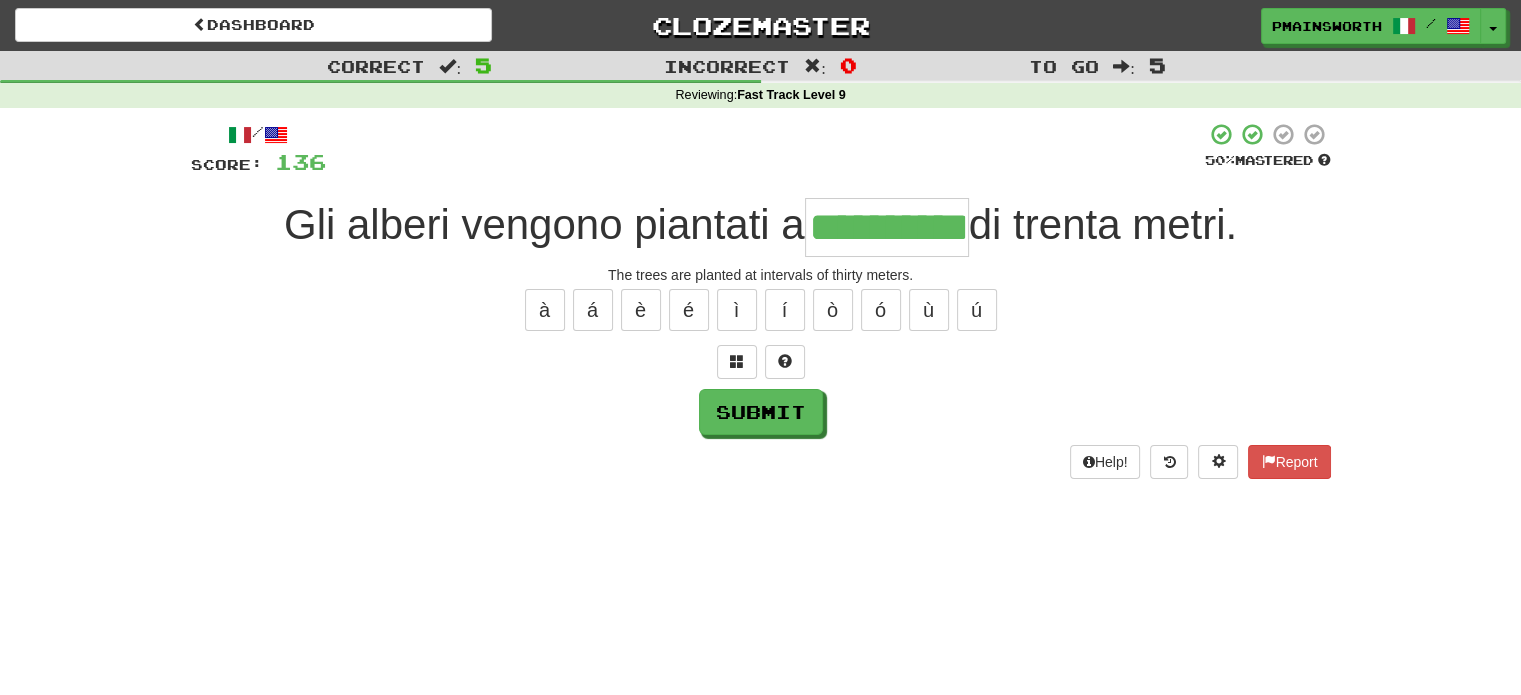type on "**********" 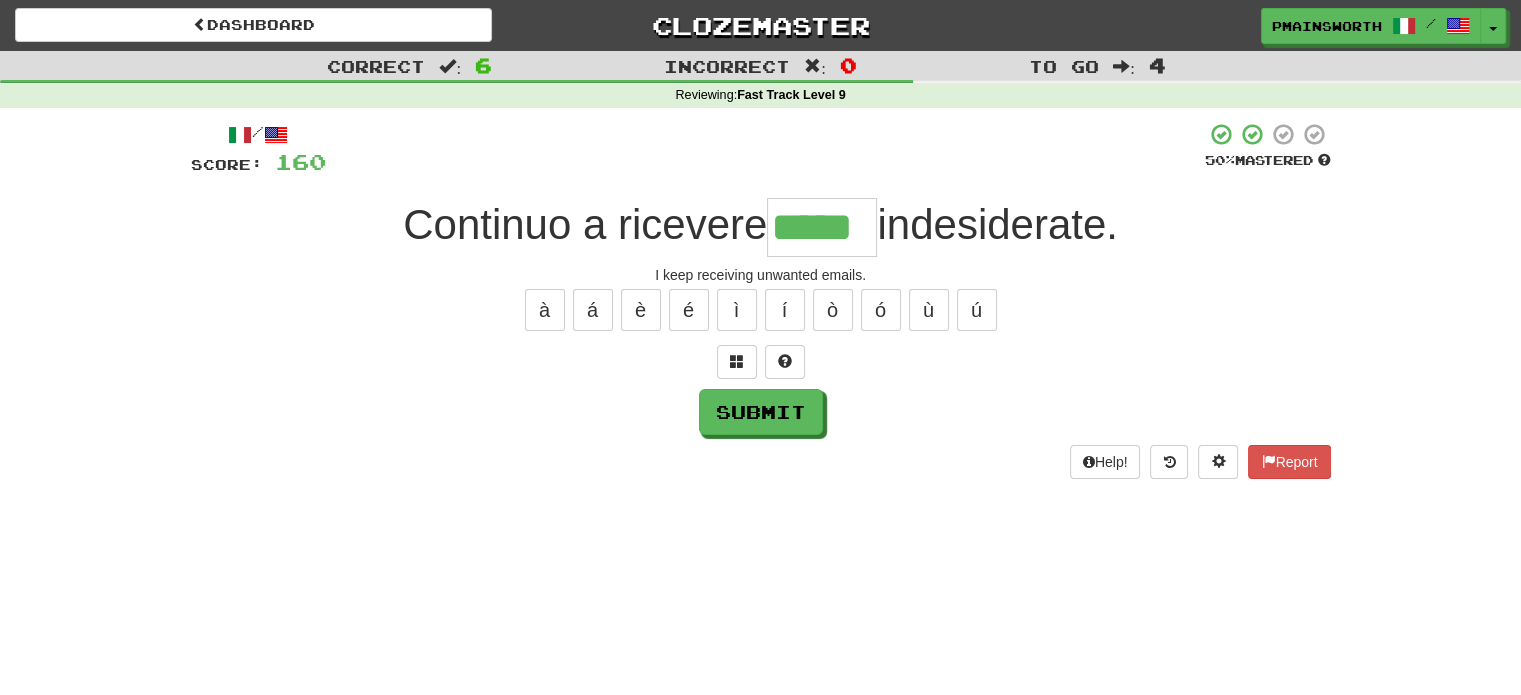 type on "*****" 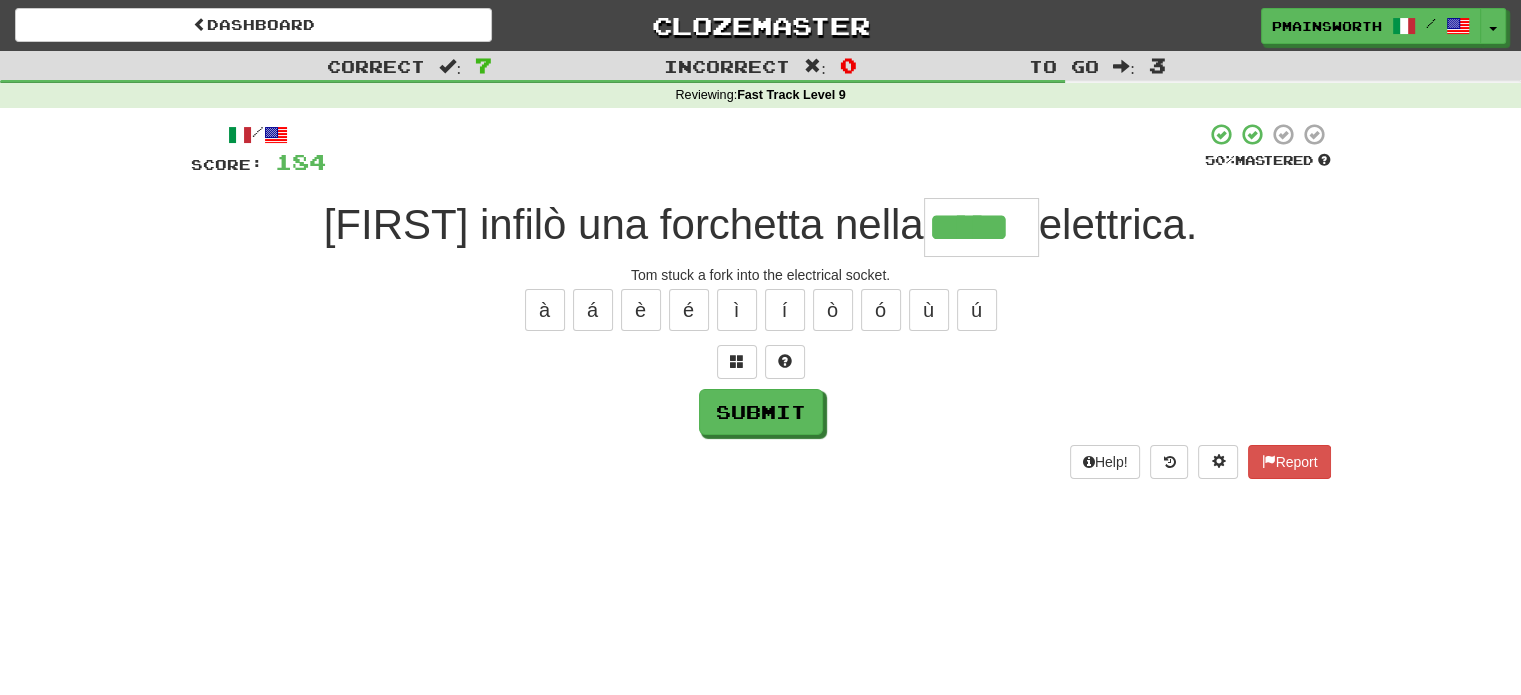 type on "*****" 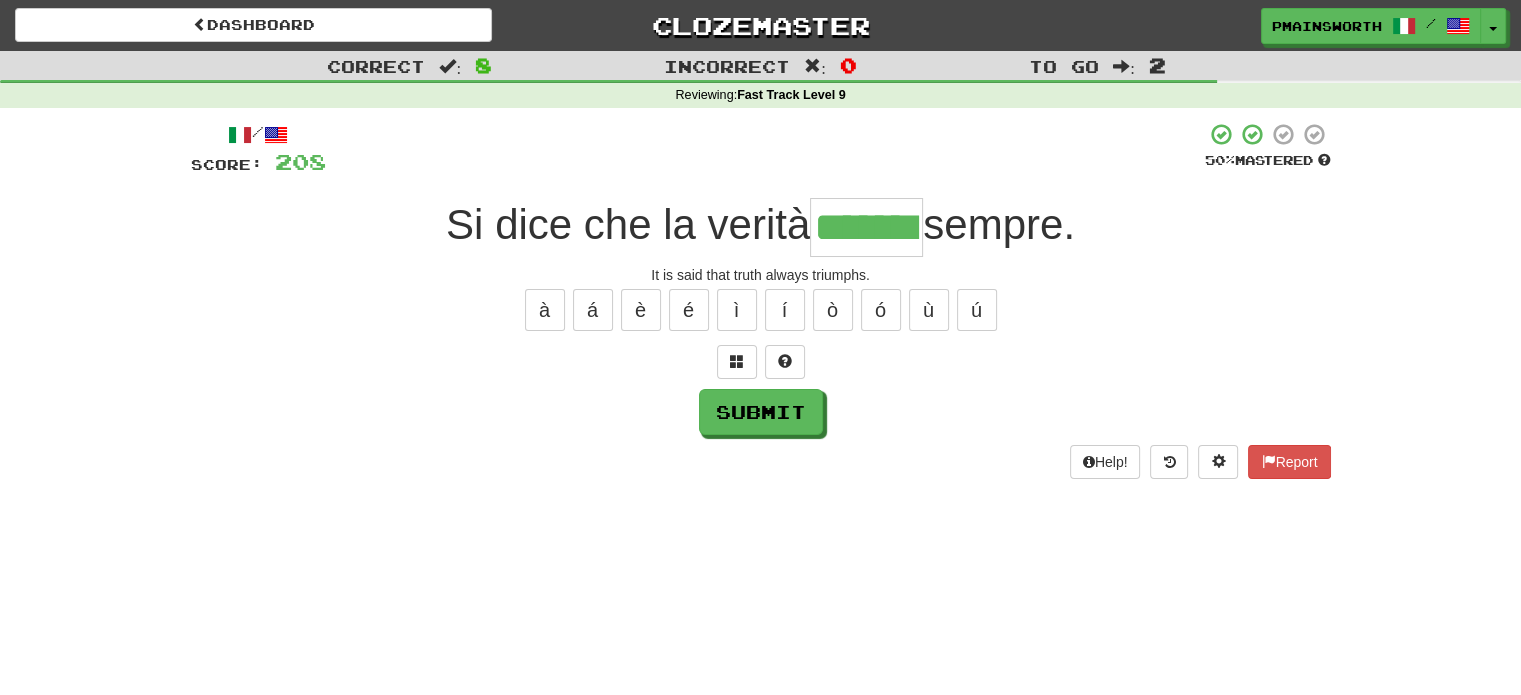 type on "*******" 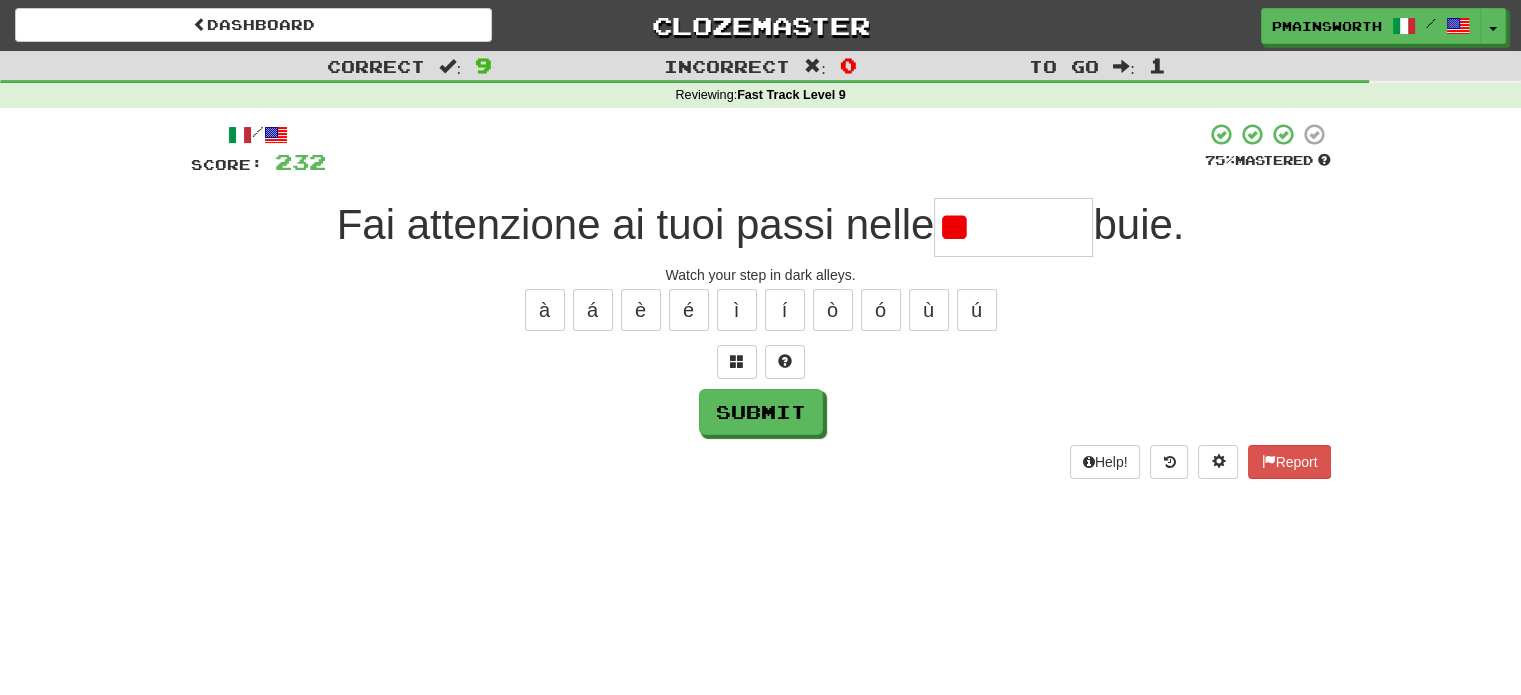 type on "*" 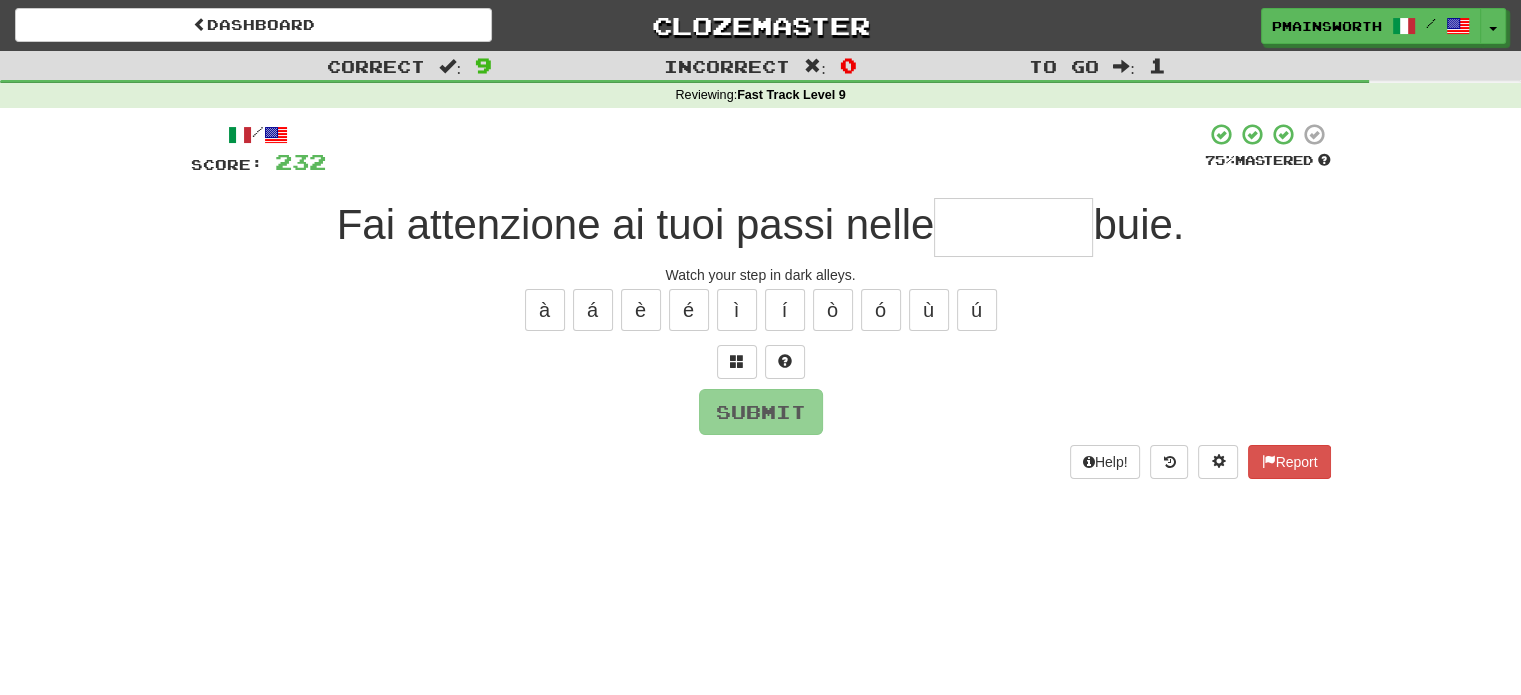 type on "*" 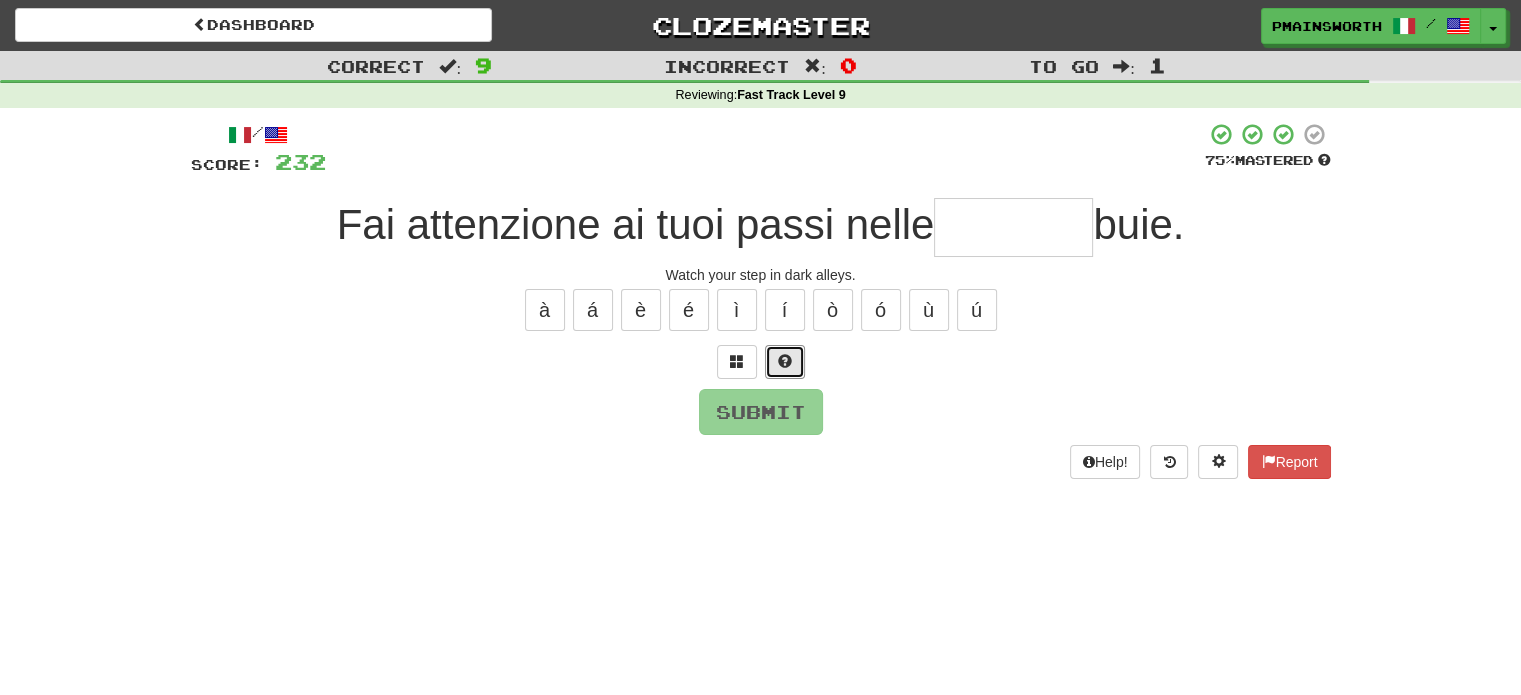 click at bounding box center [785, 362] 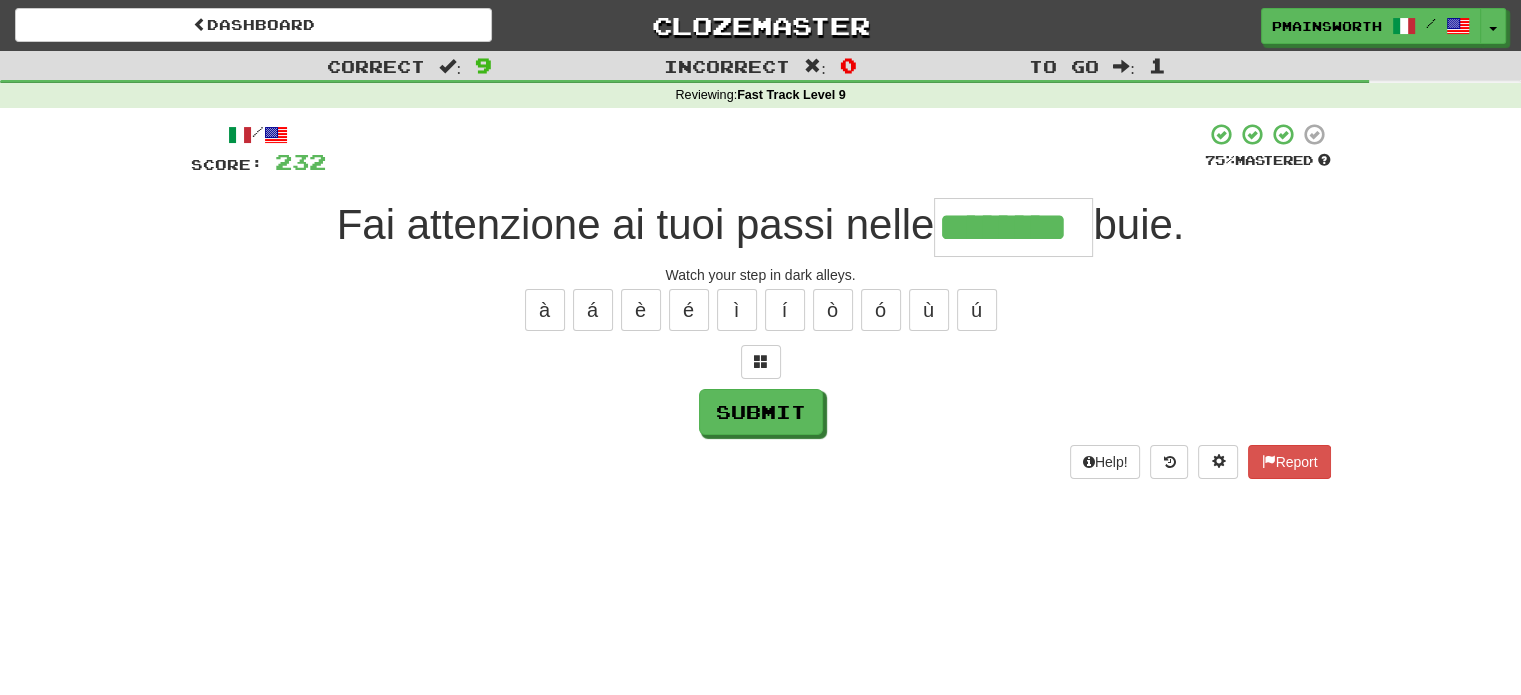 type on "********" 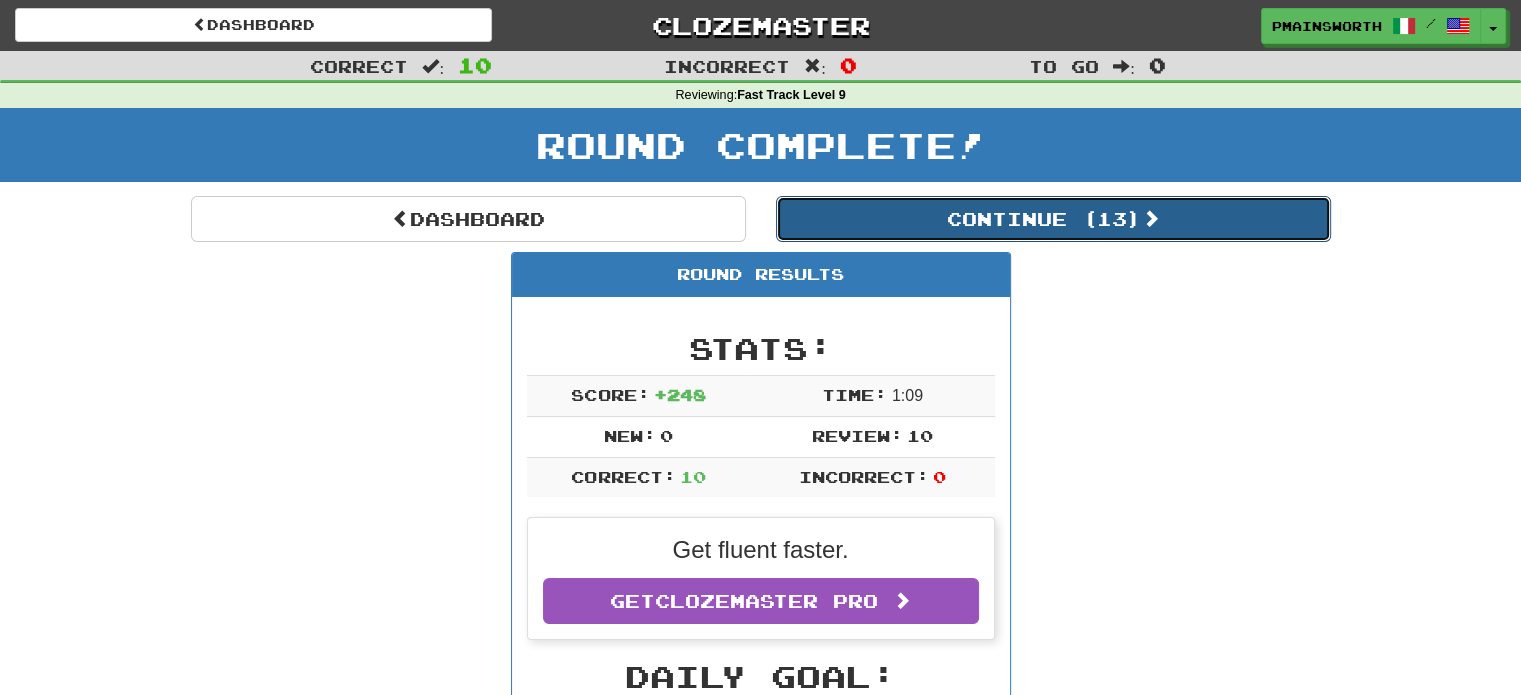 click on "Continue ( 13 )" at bounding box center [1053, 219] 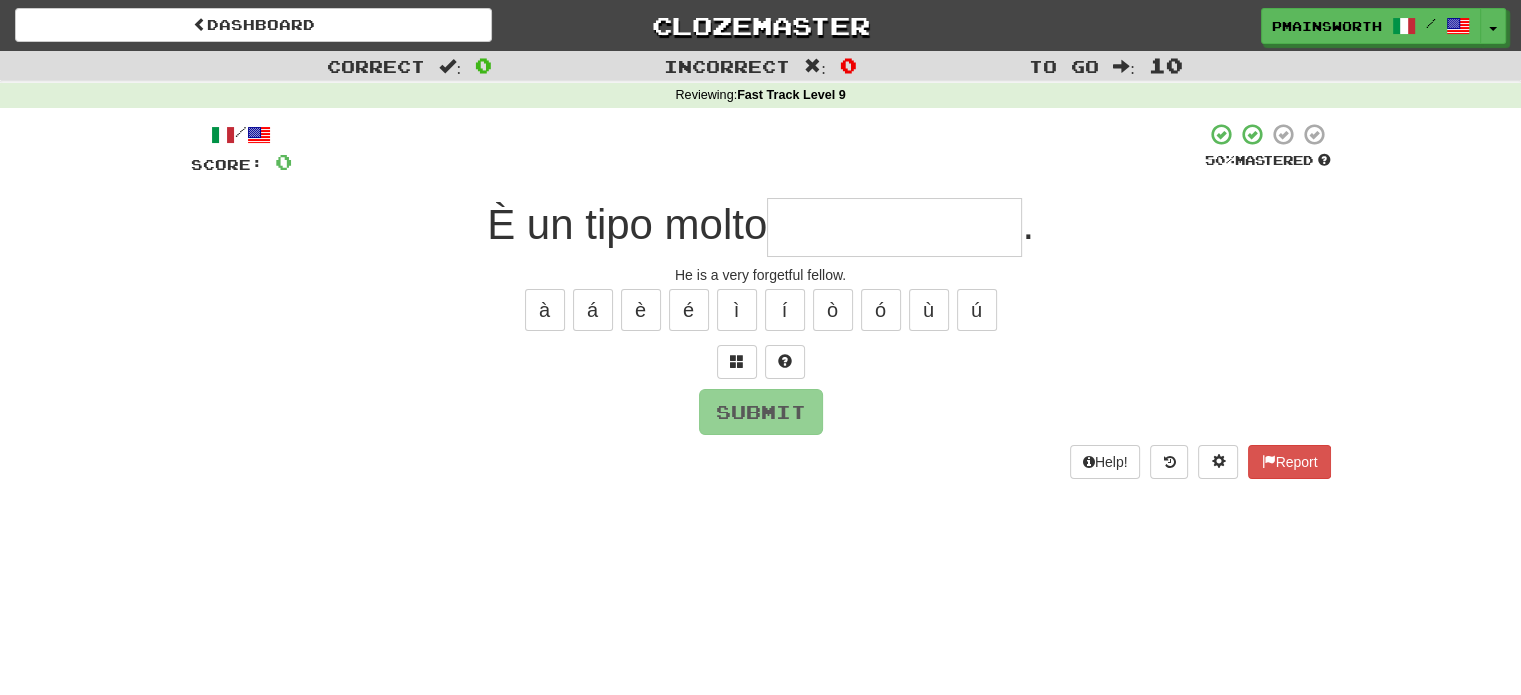 type on "*" 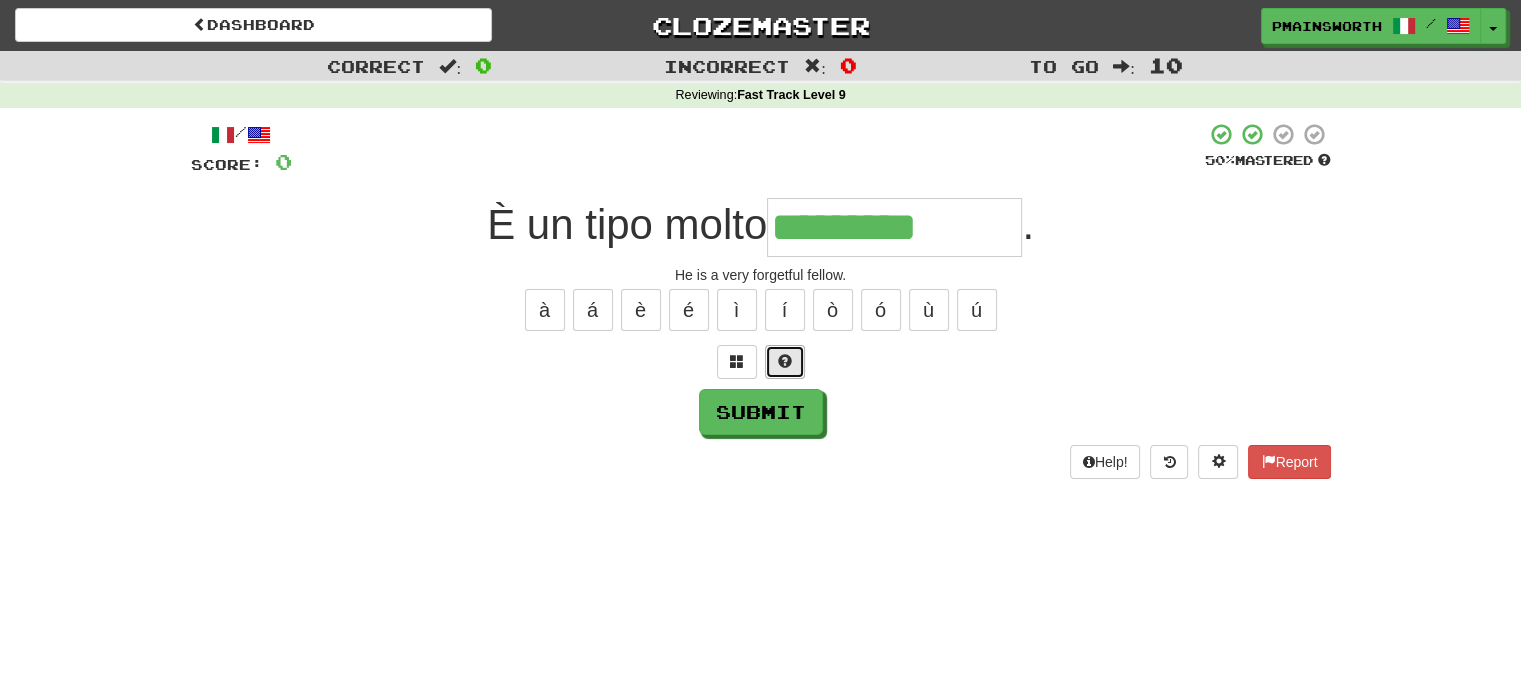 click at bounding box center [785, 362] 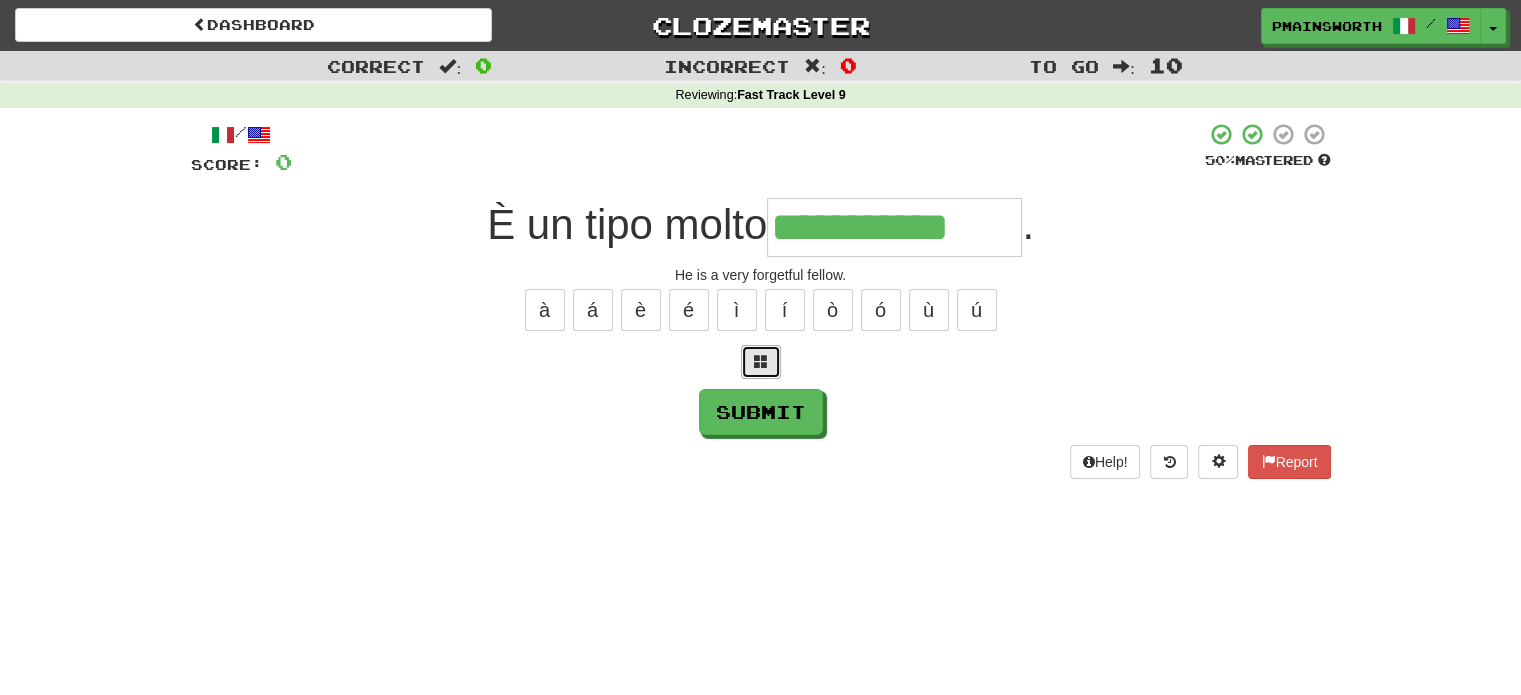 click at bounding box center (761, 362) 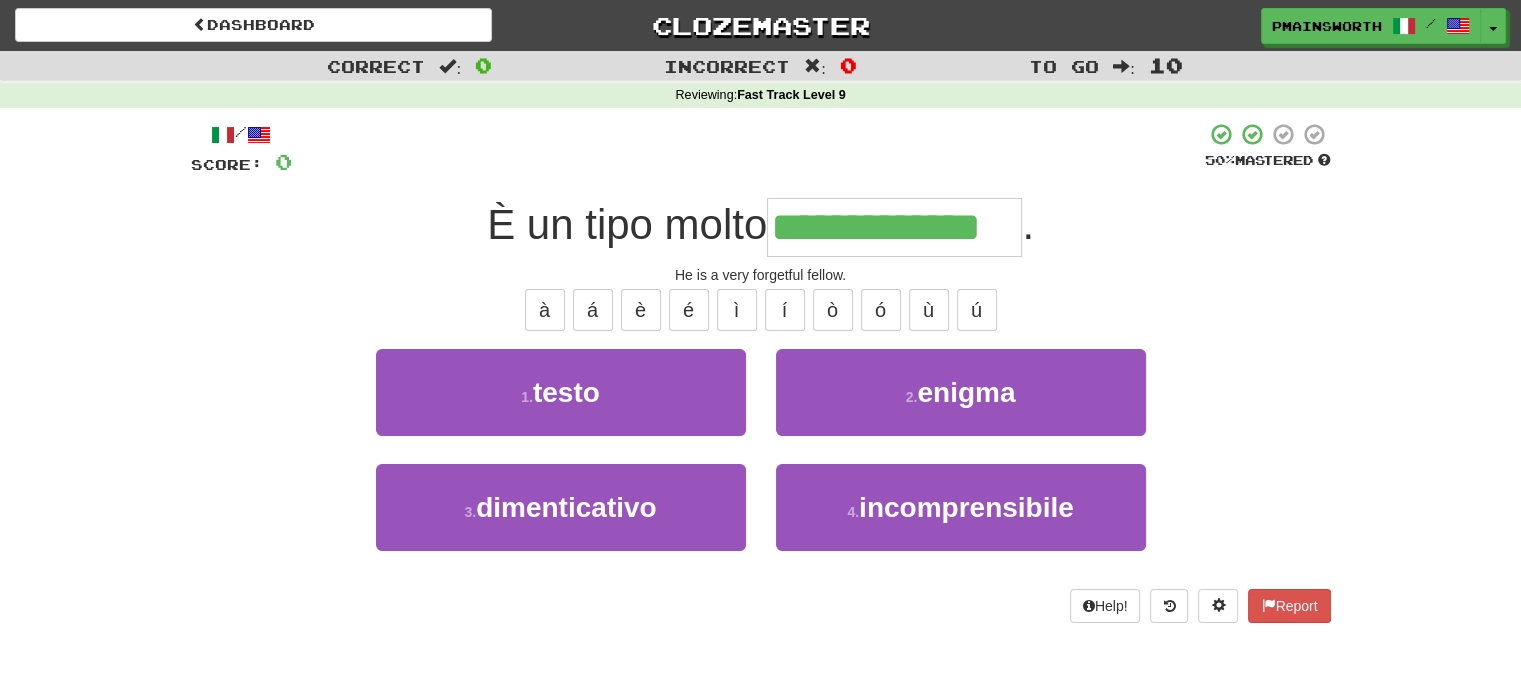 type on "**********" 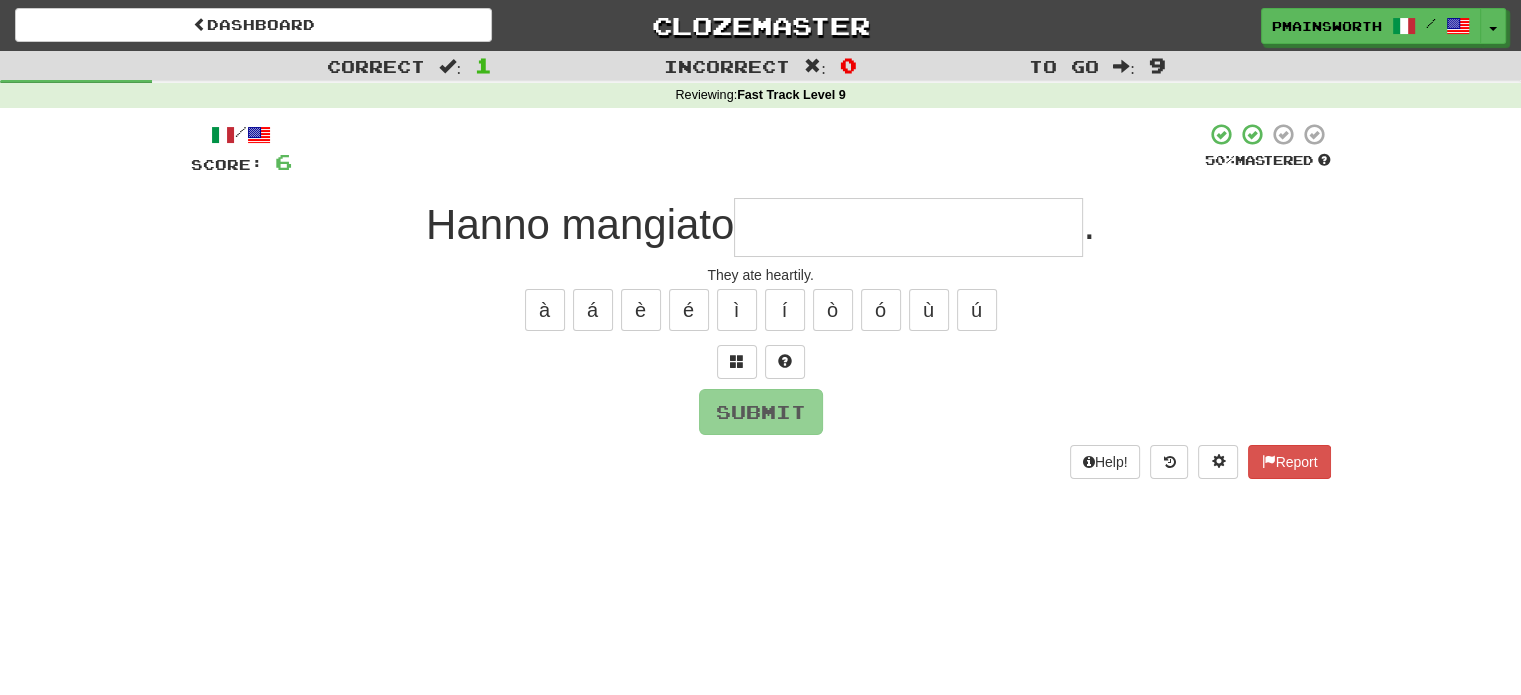 type on "*" 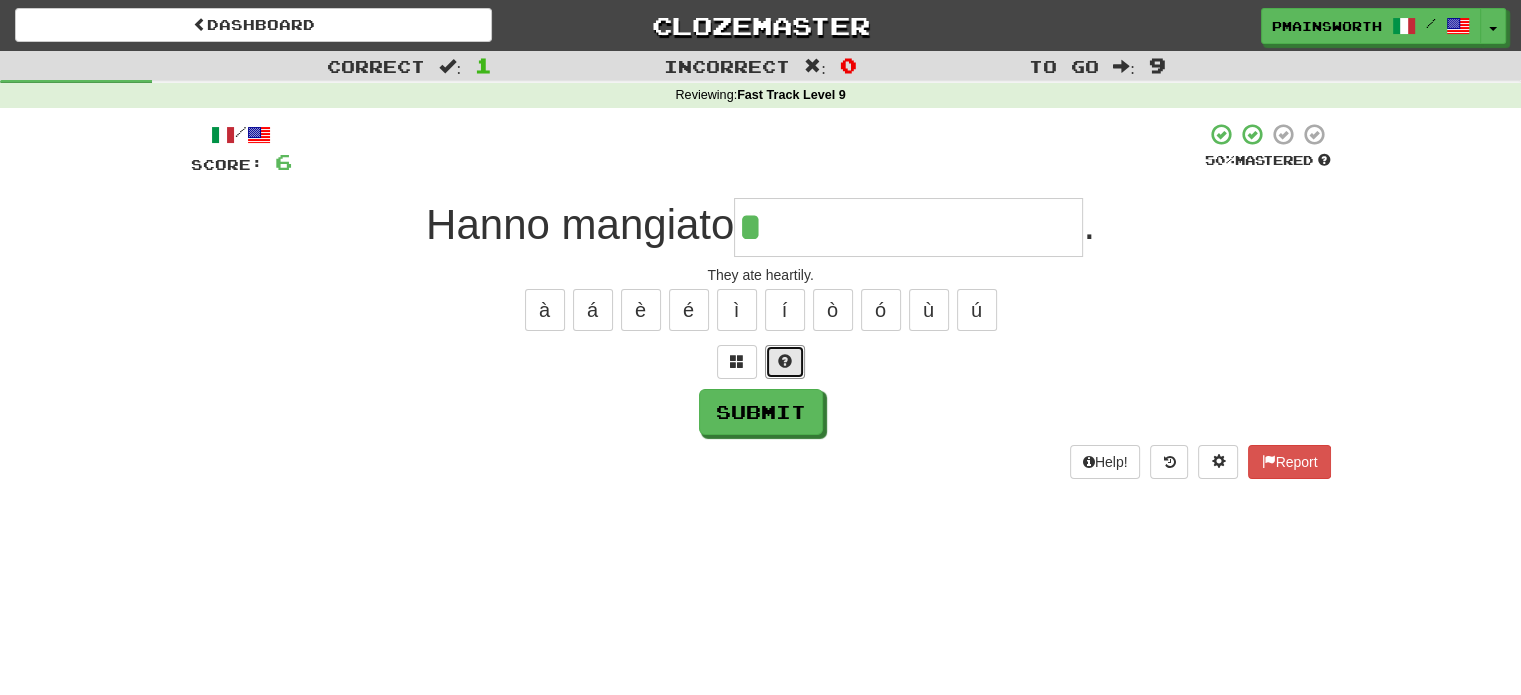 click at bounding box center [785, 362] 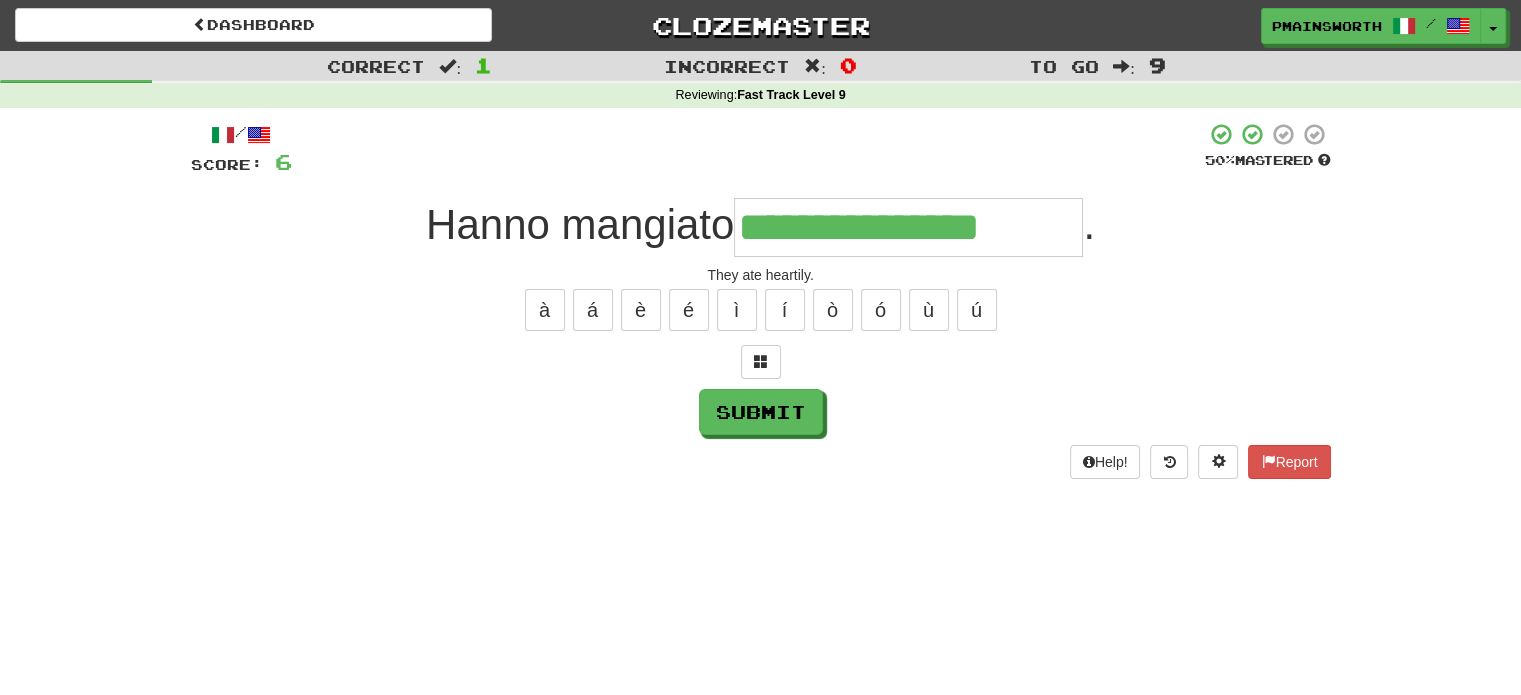 type on "**********" 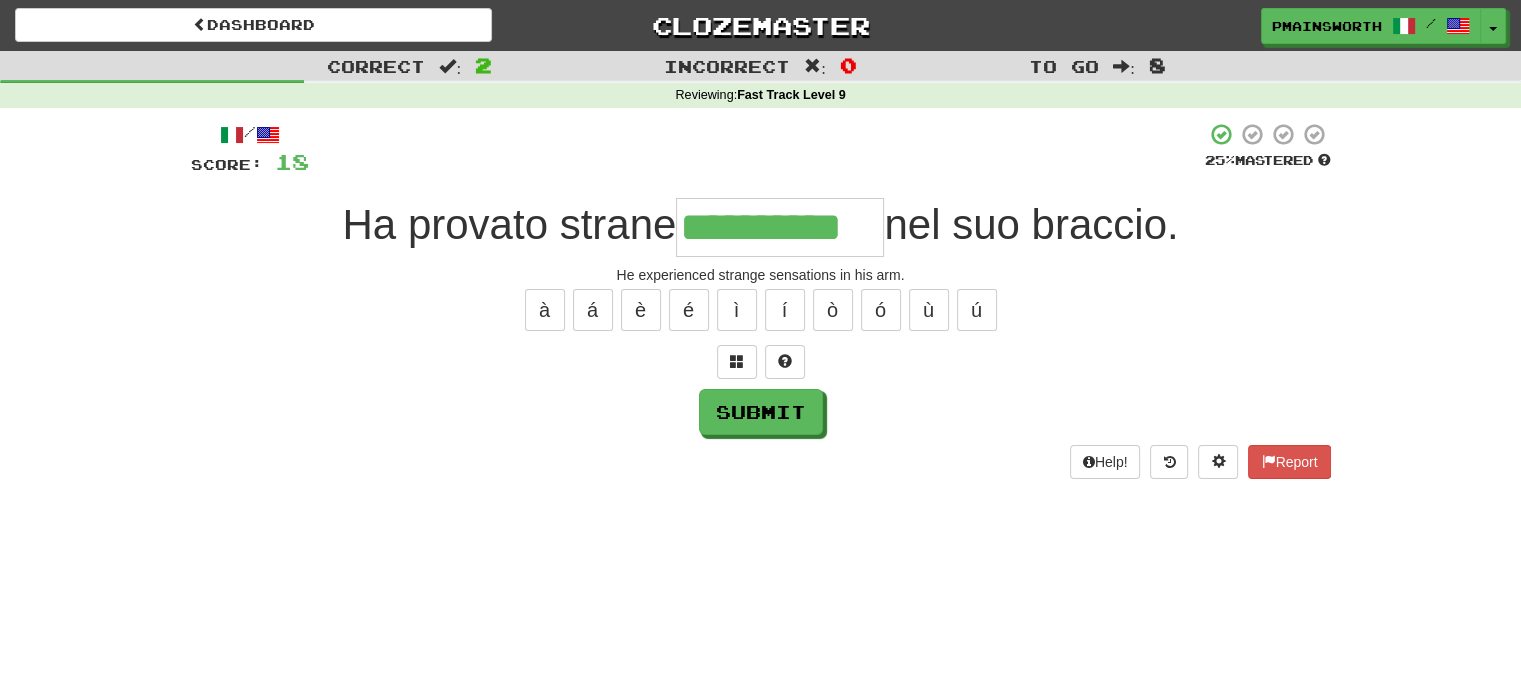 type on "**********" 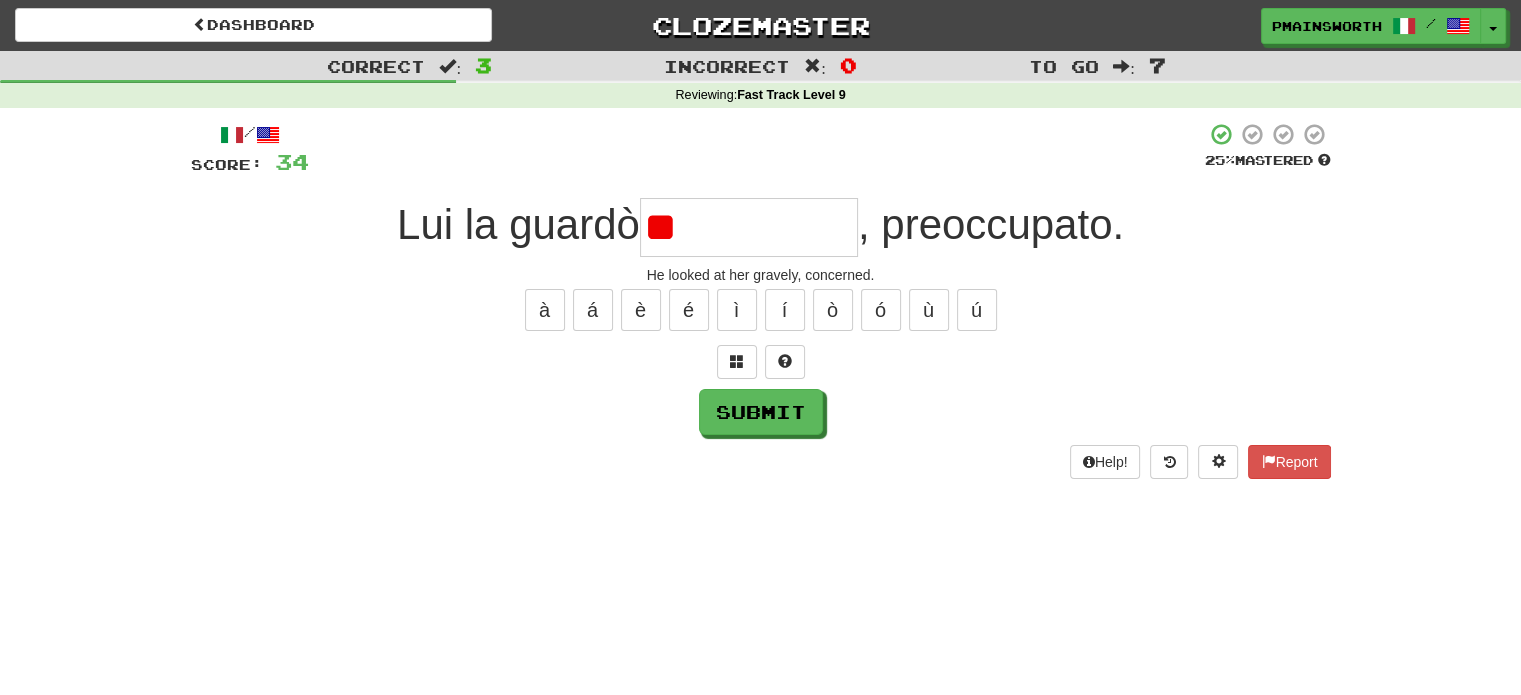 type on "*" 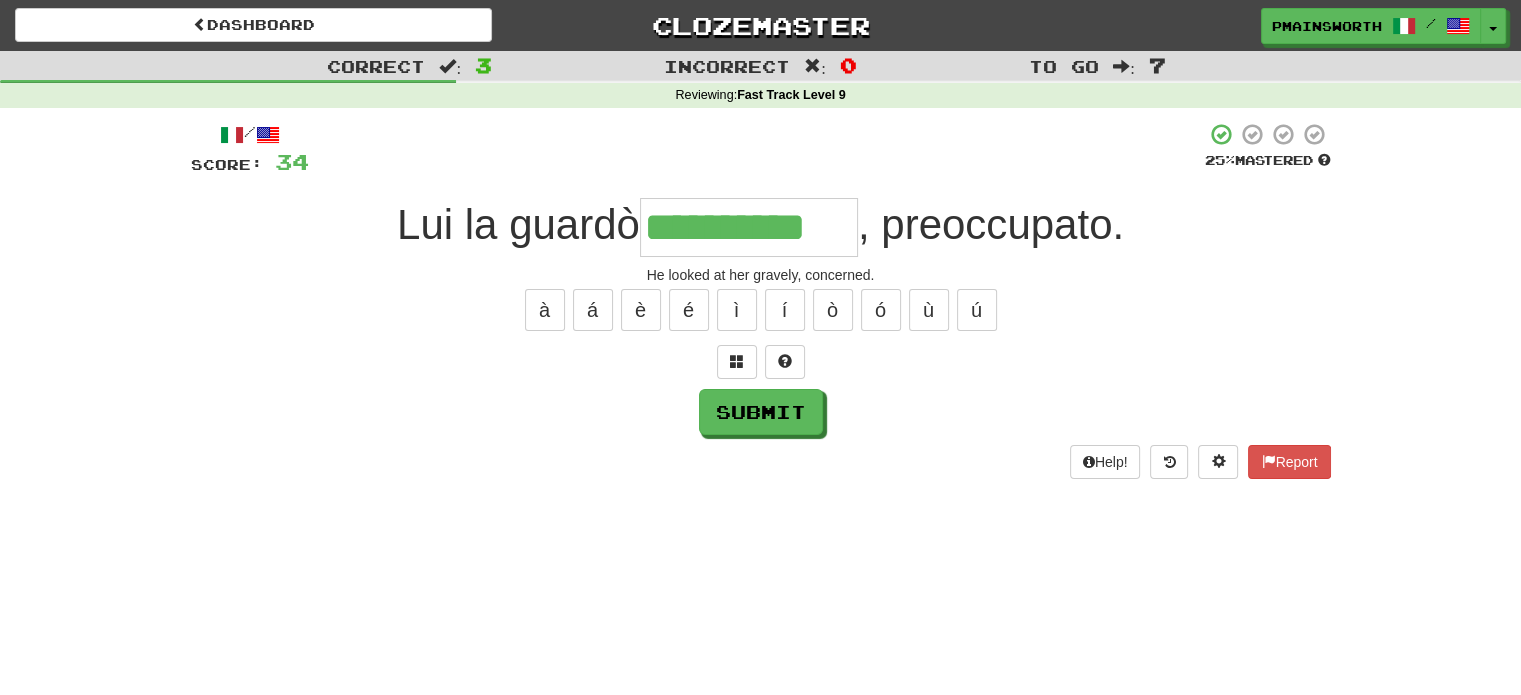 type on "**********" 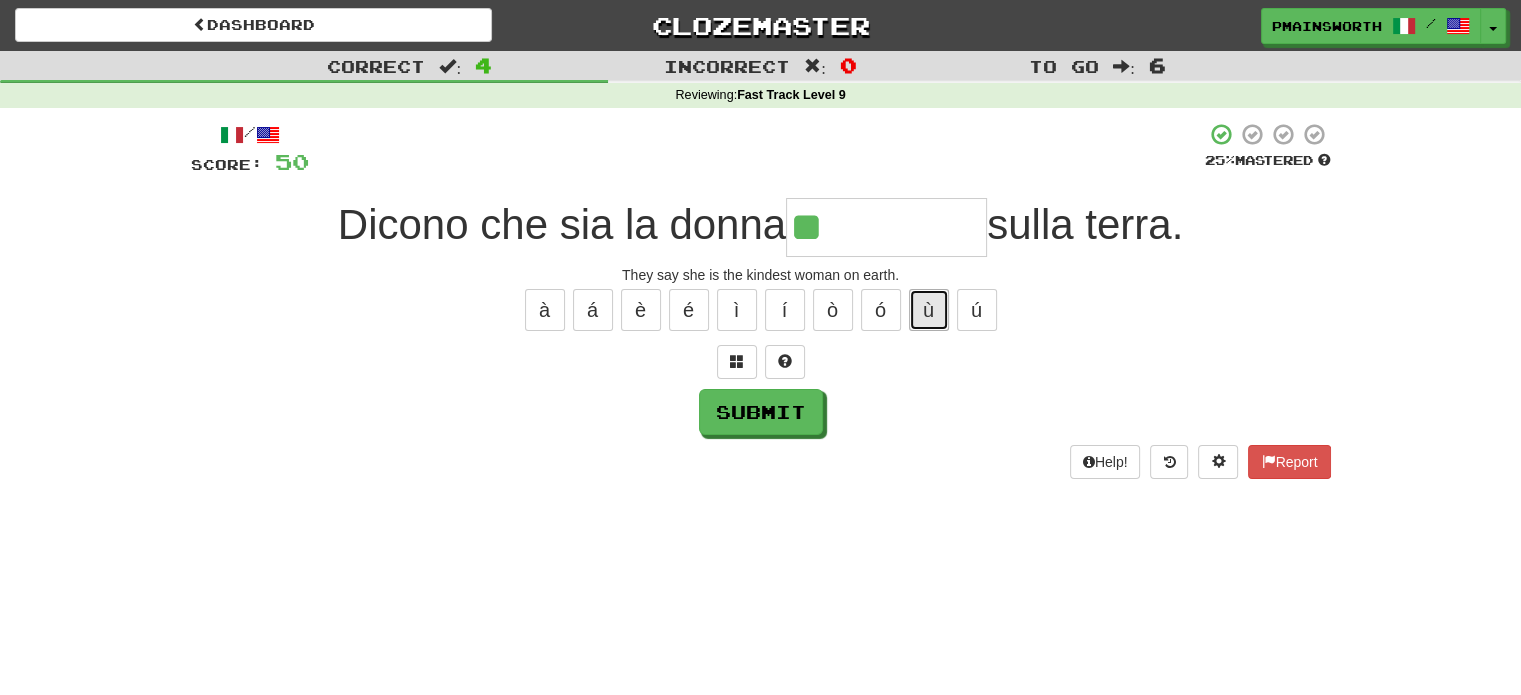 click on "ù" at bounding box center (929, 310) 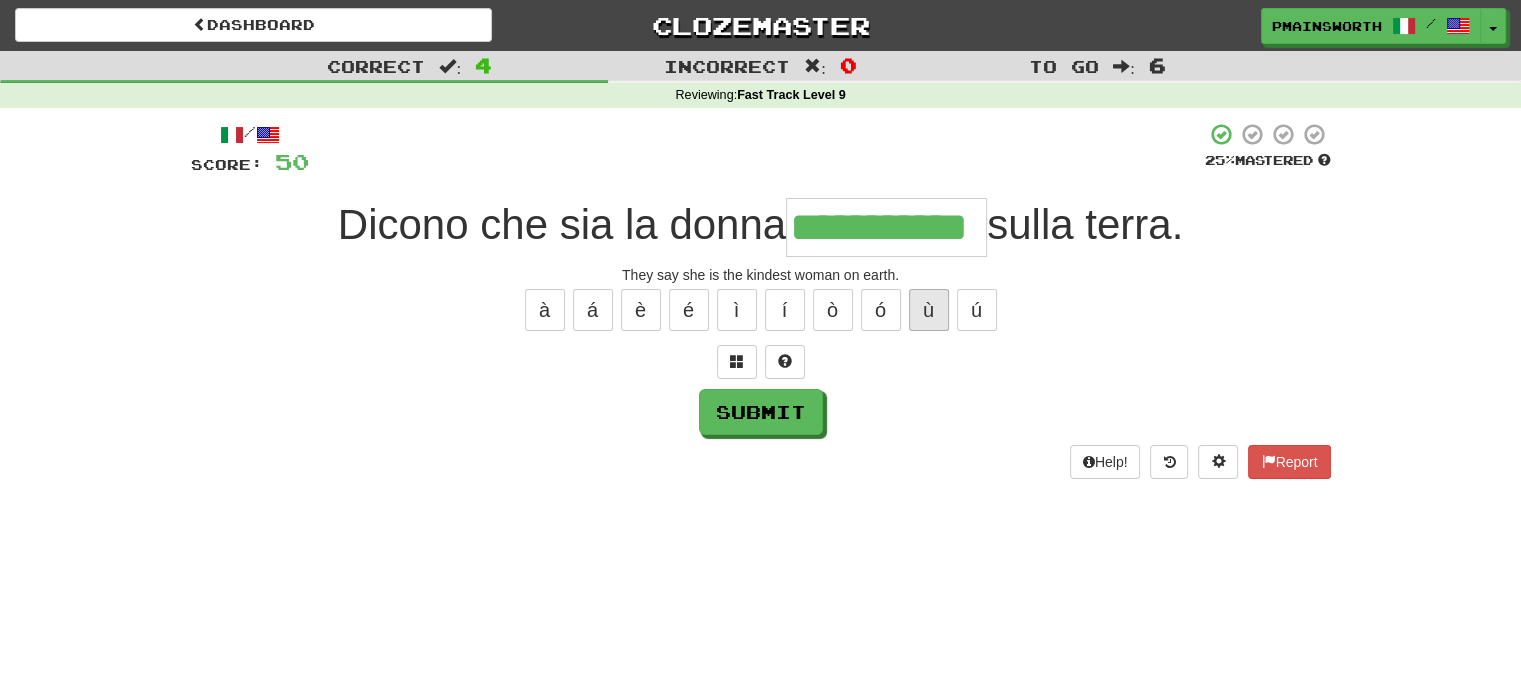 type on "**********" 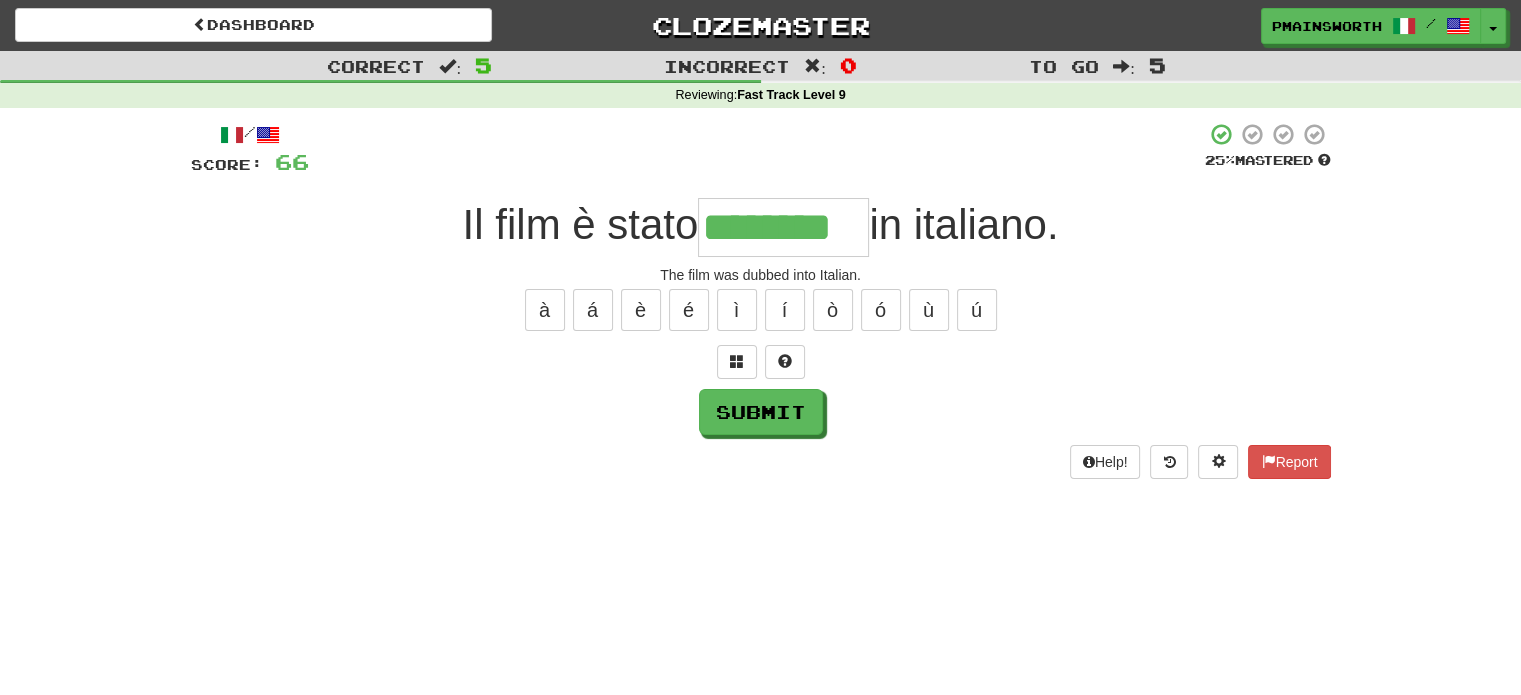 type on "********" 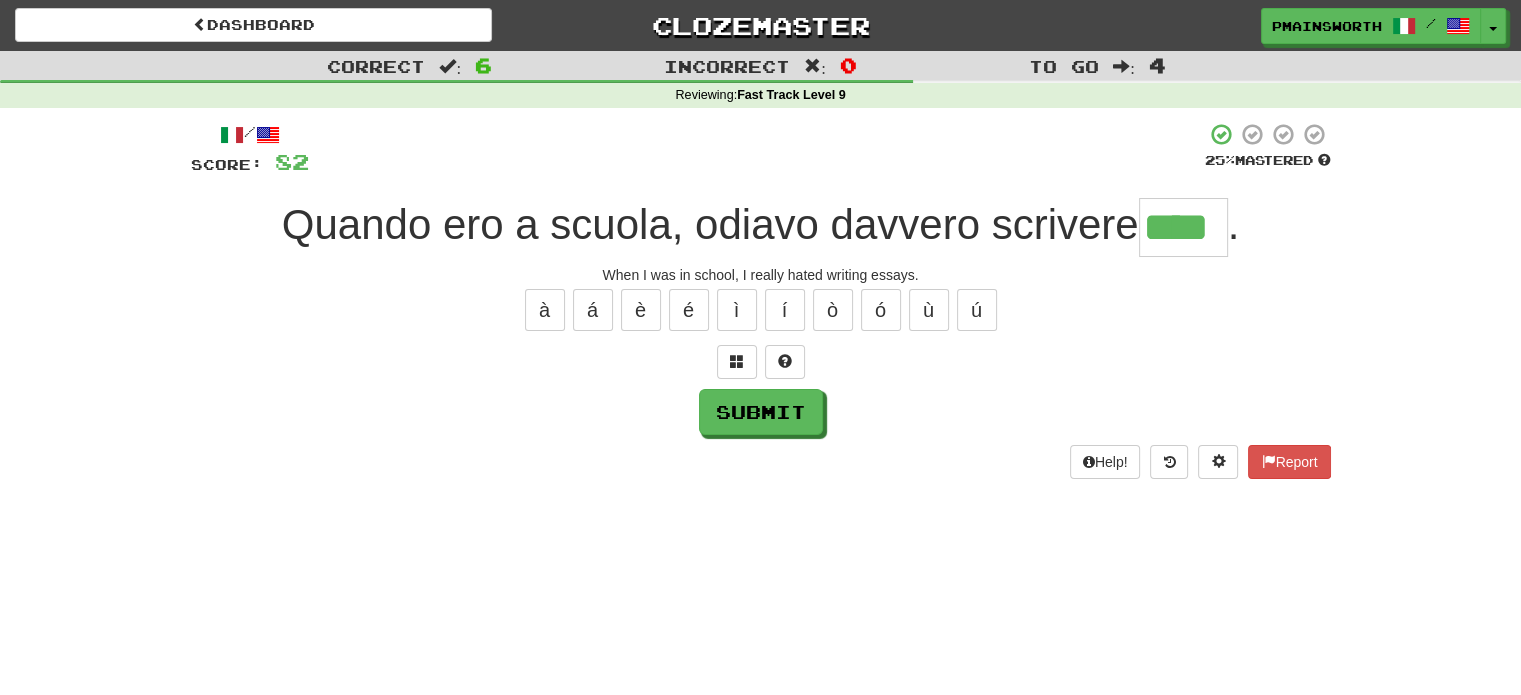 type on "****" 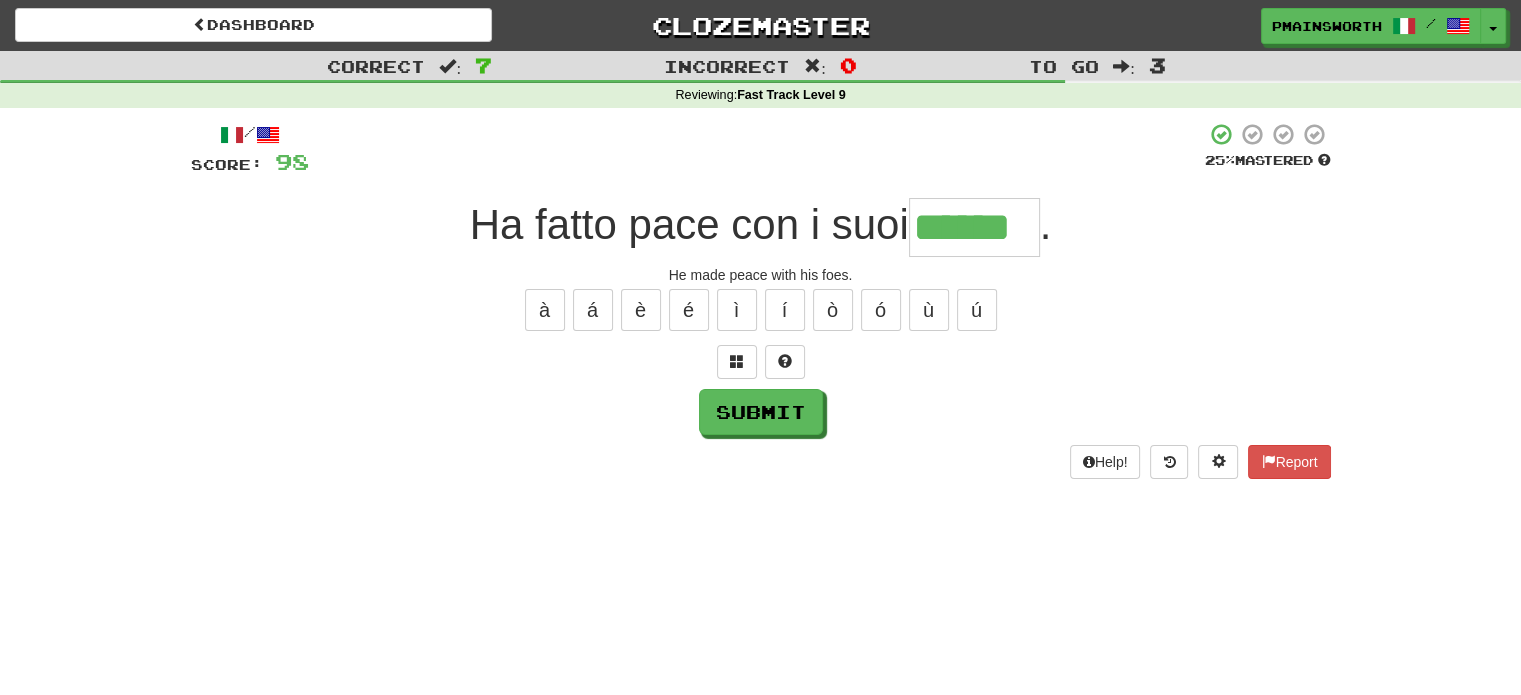 type on "******" 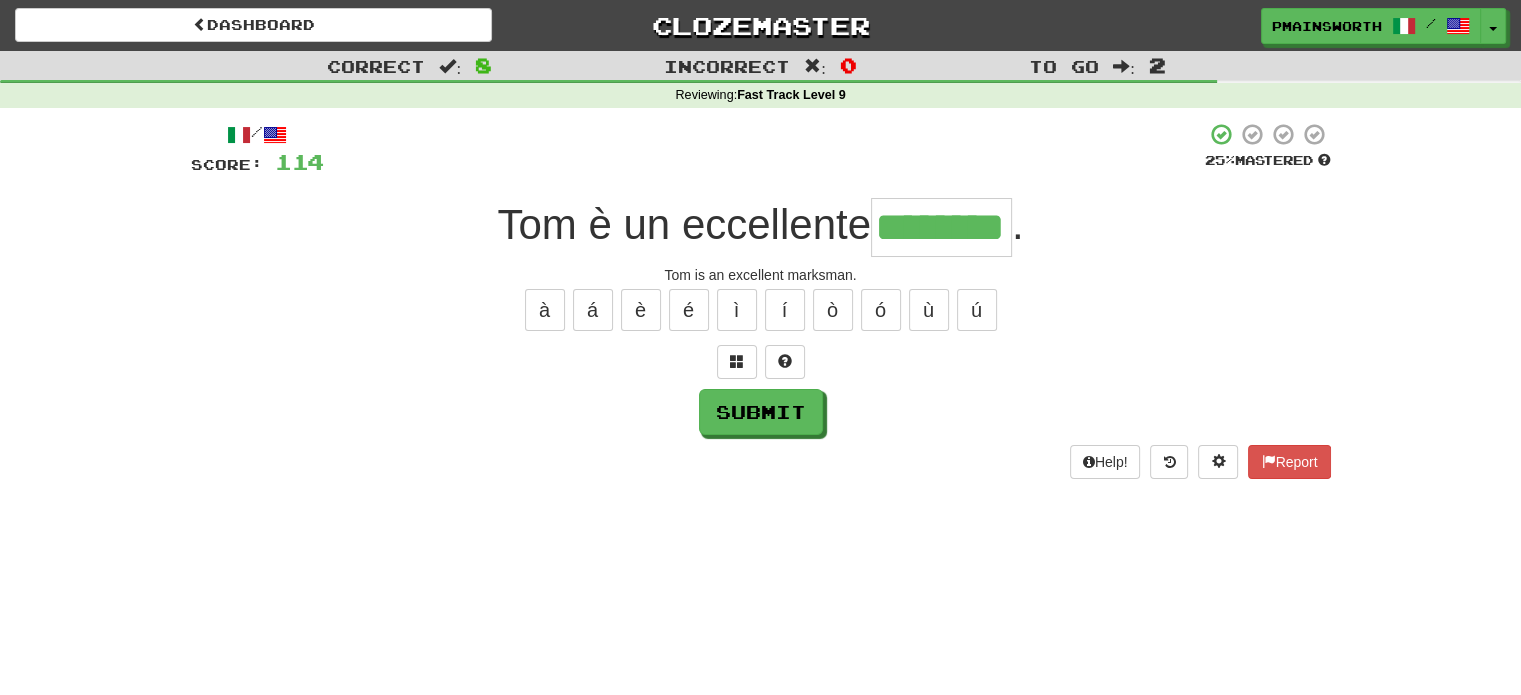 type on "********" 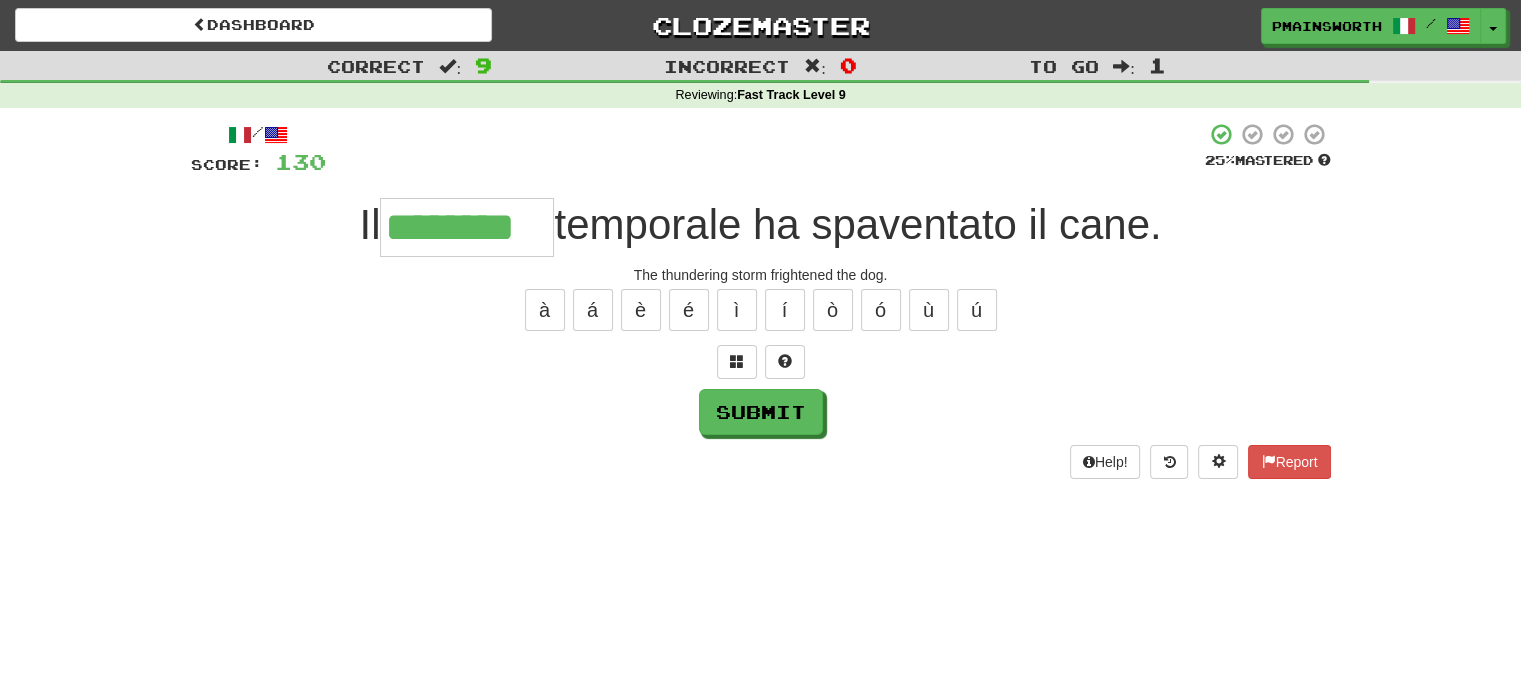 type on "********" 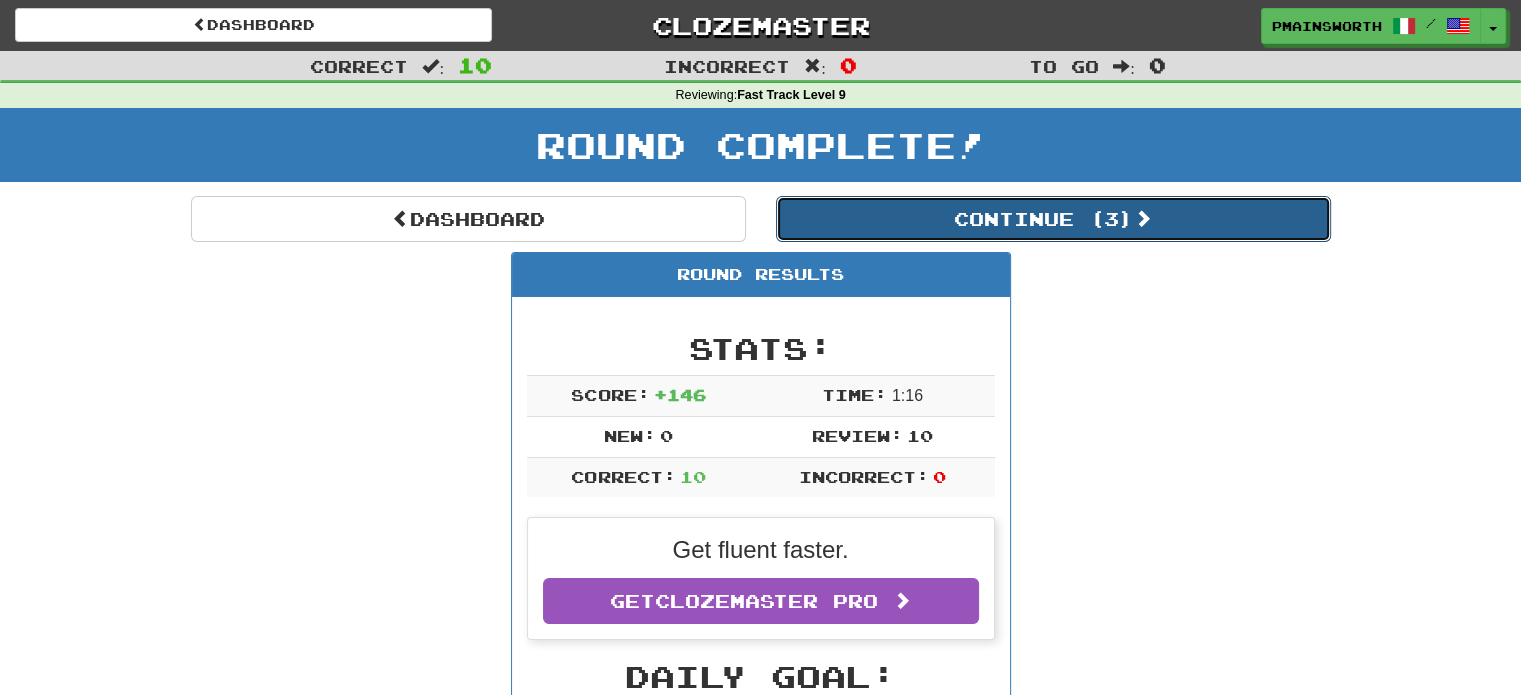 click on "Continue ( 3 )" at bounding box center [1053, 219] 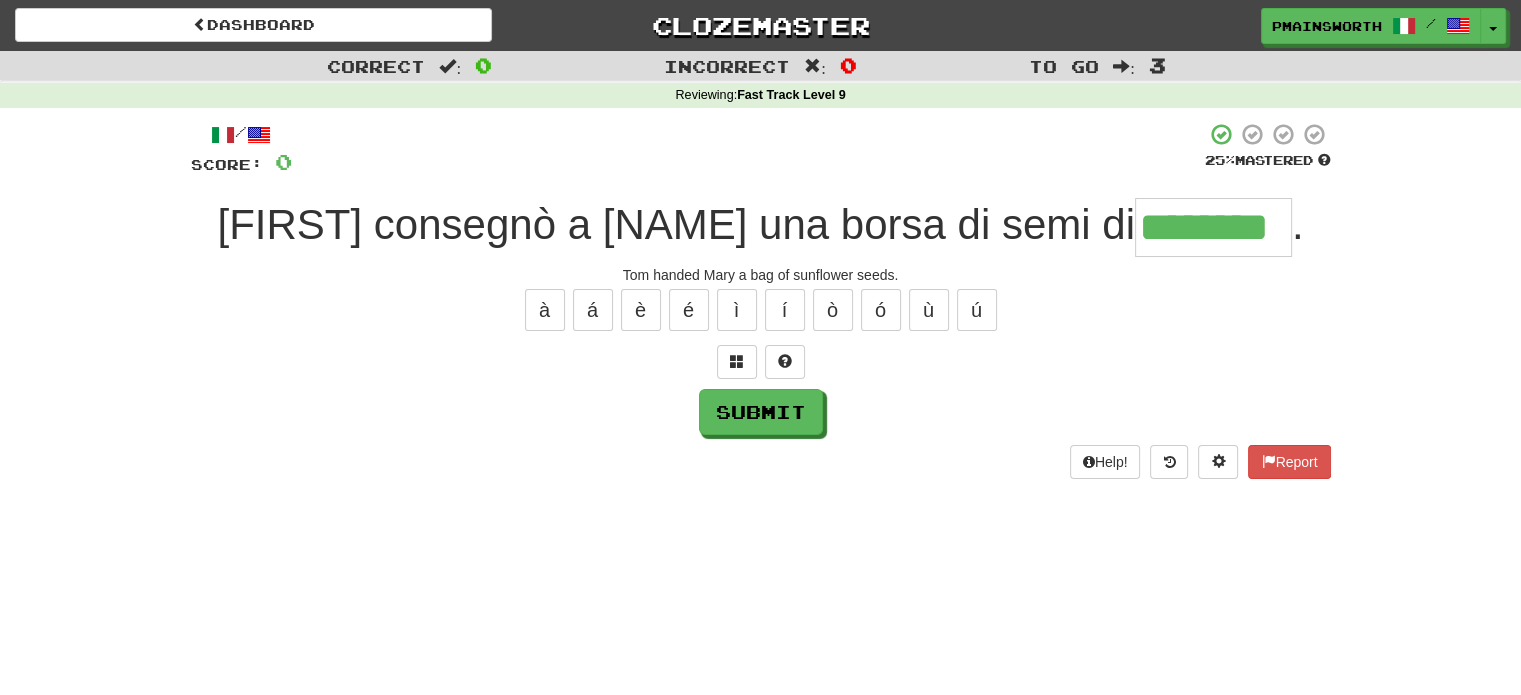 type on "********" 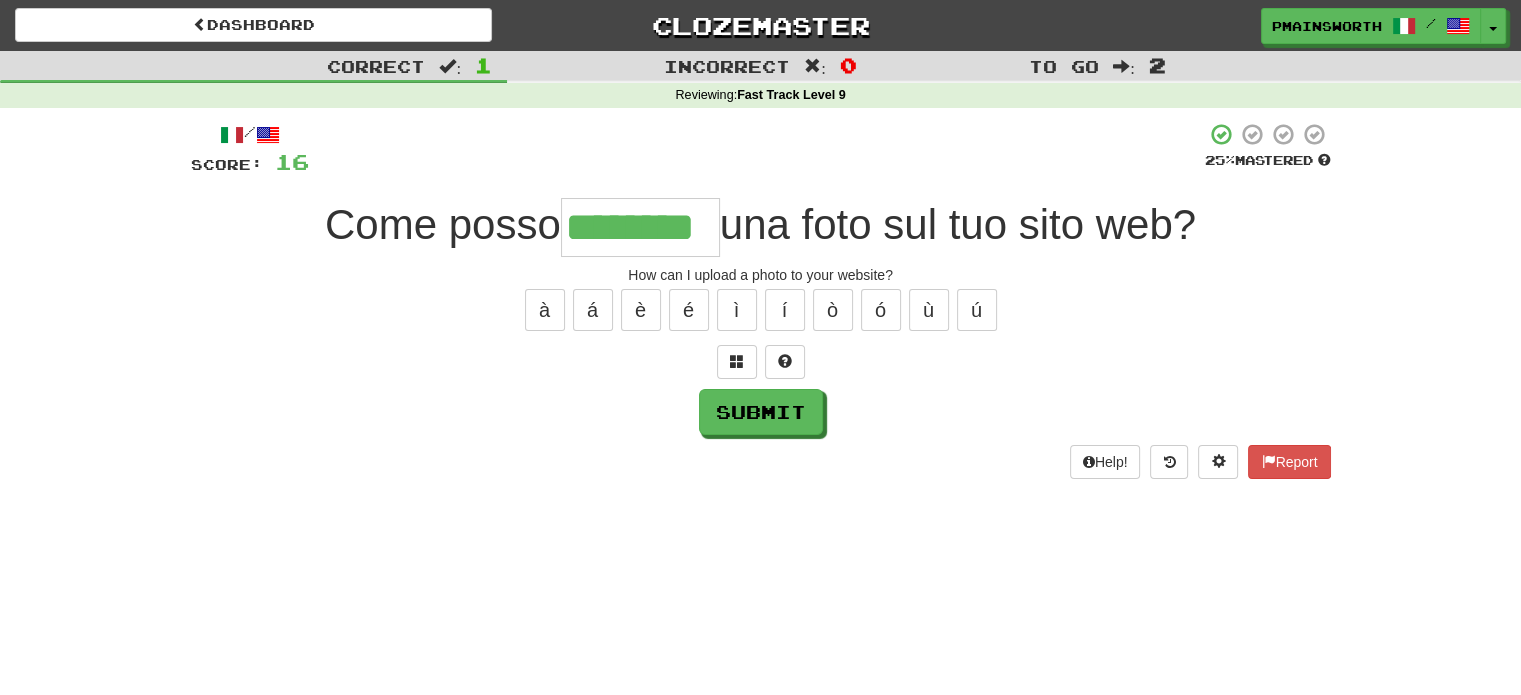 type on "********" 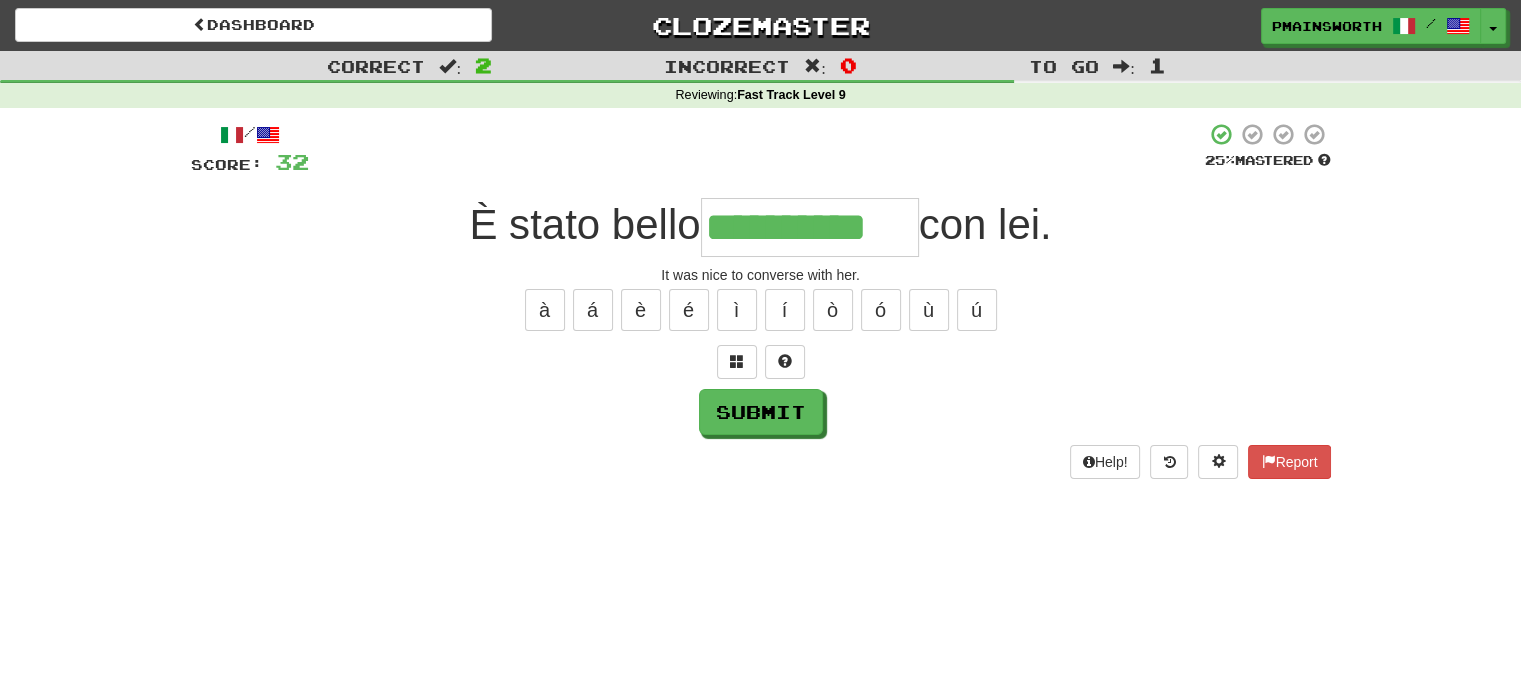 type on "**********" 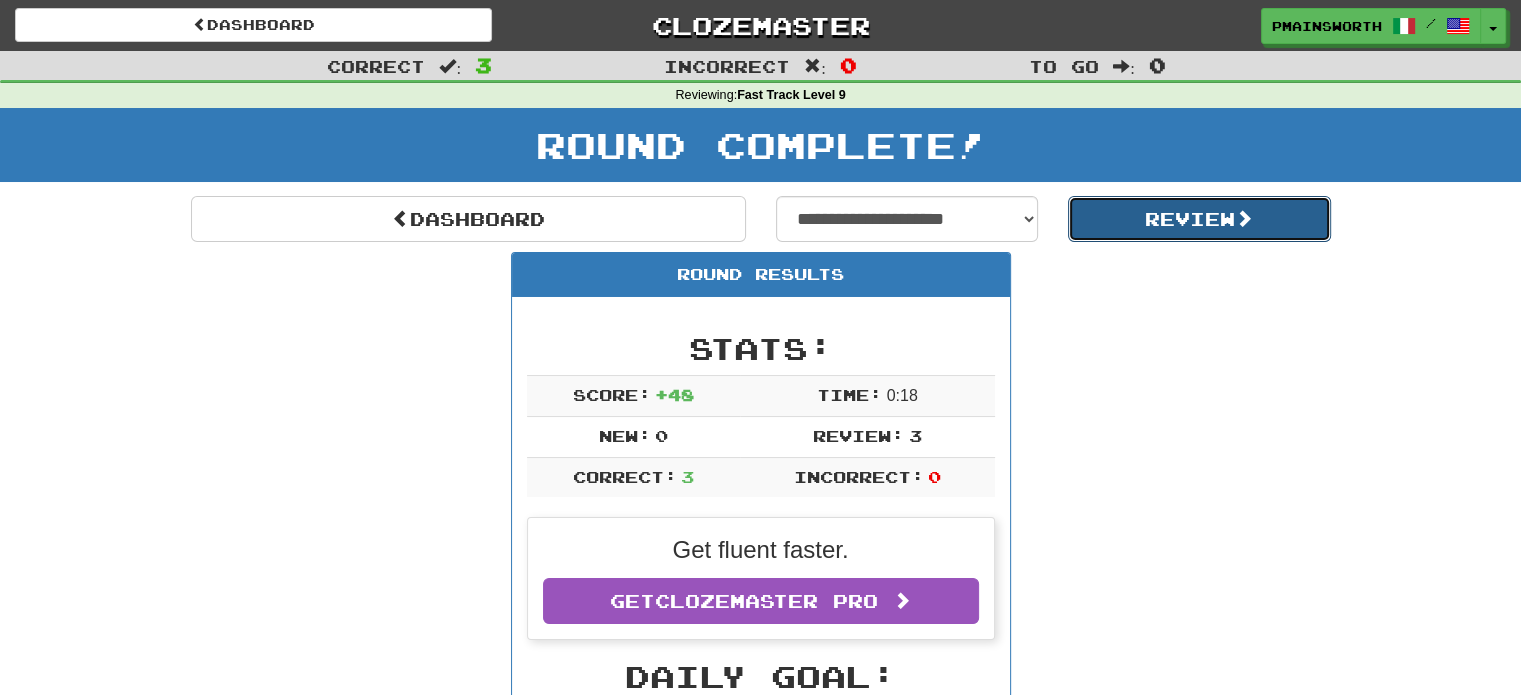 click on "Review" at bounding box center [1199, 219] 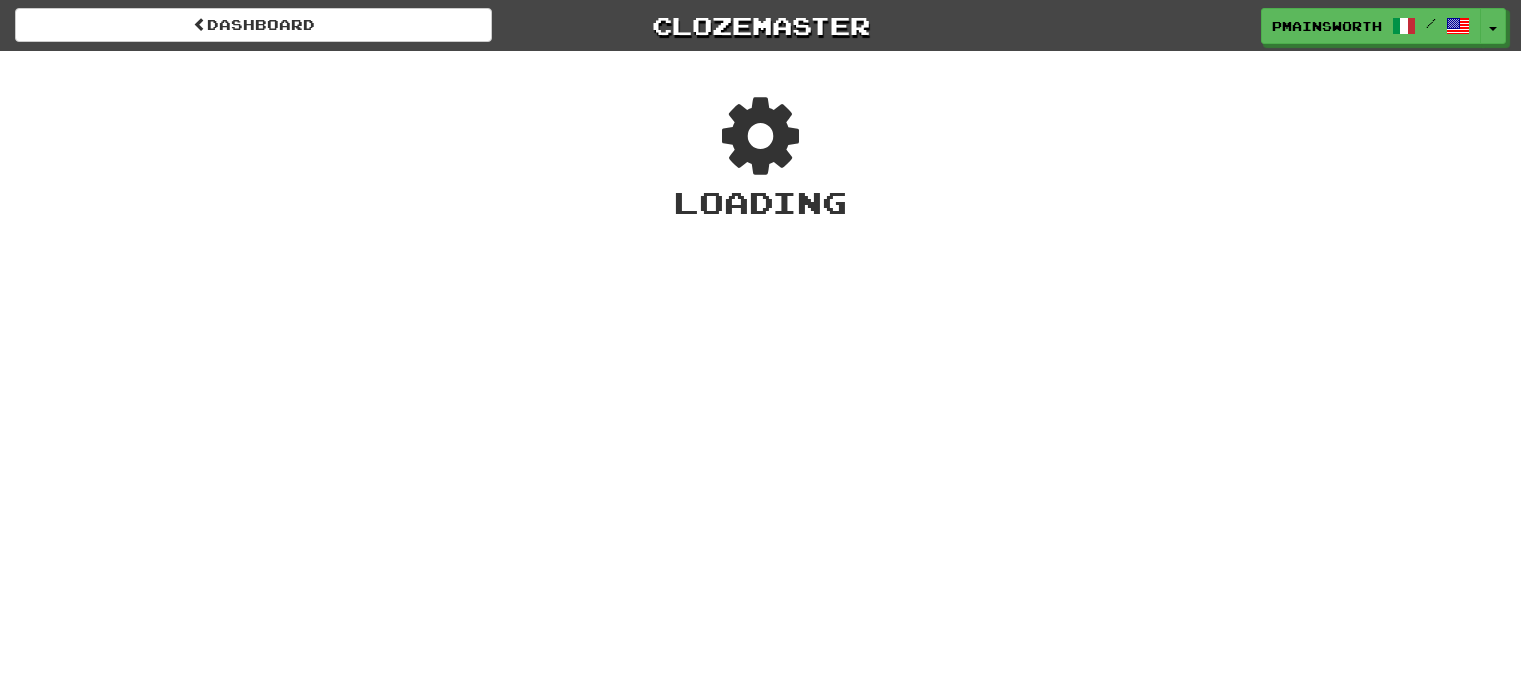 scroll, scrollTop: 0, scrollLeft: 0, axis: both 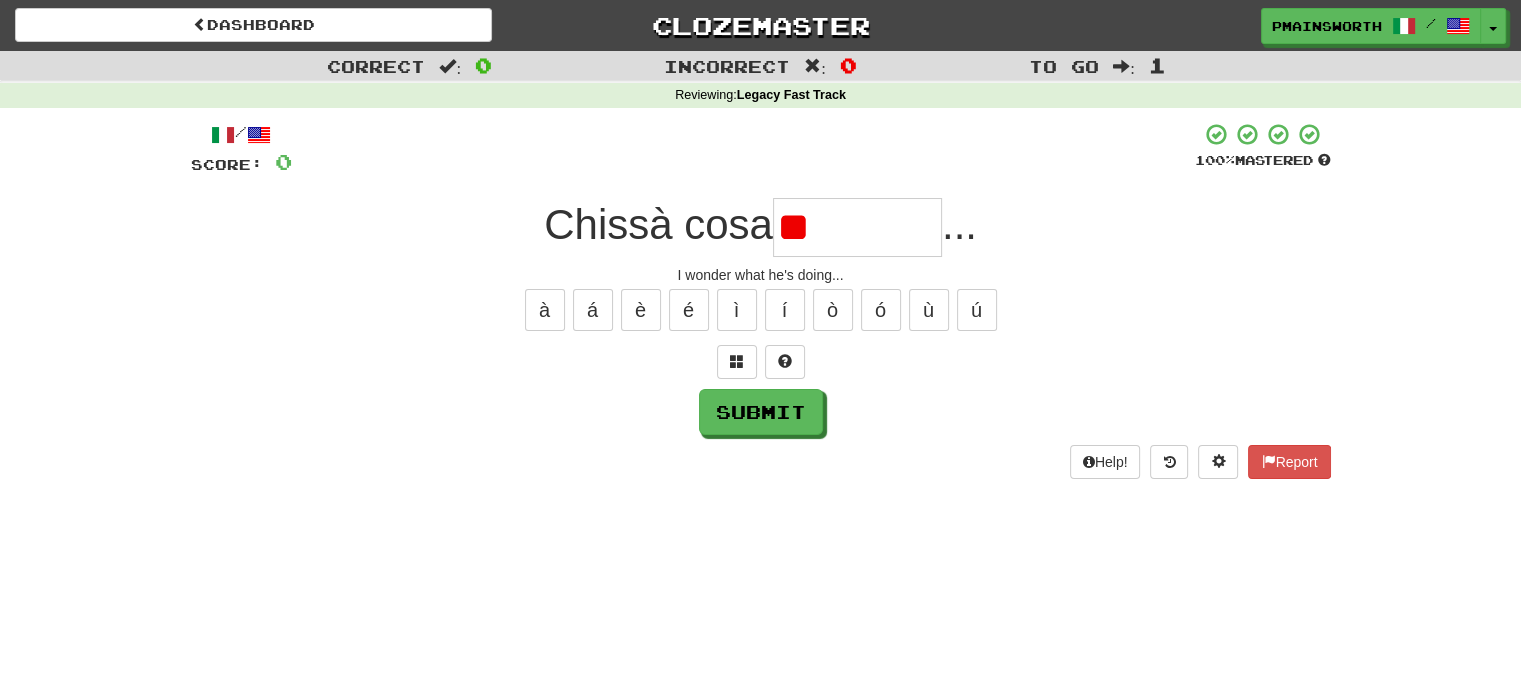 type on "*" 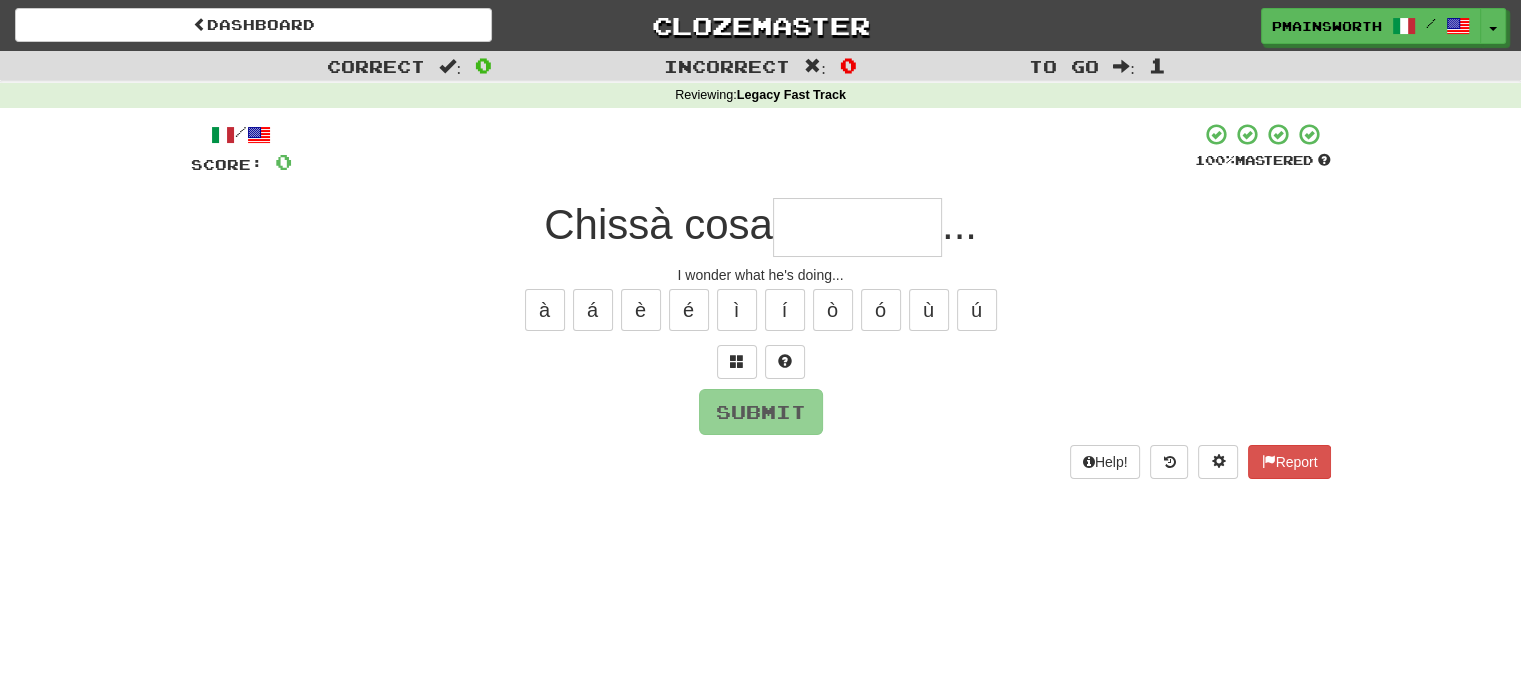 type on "*" 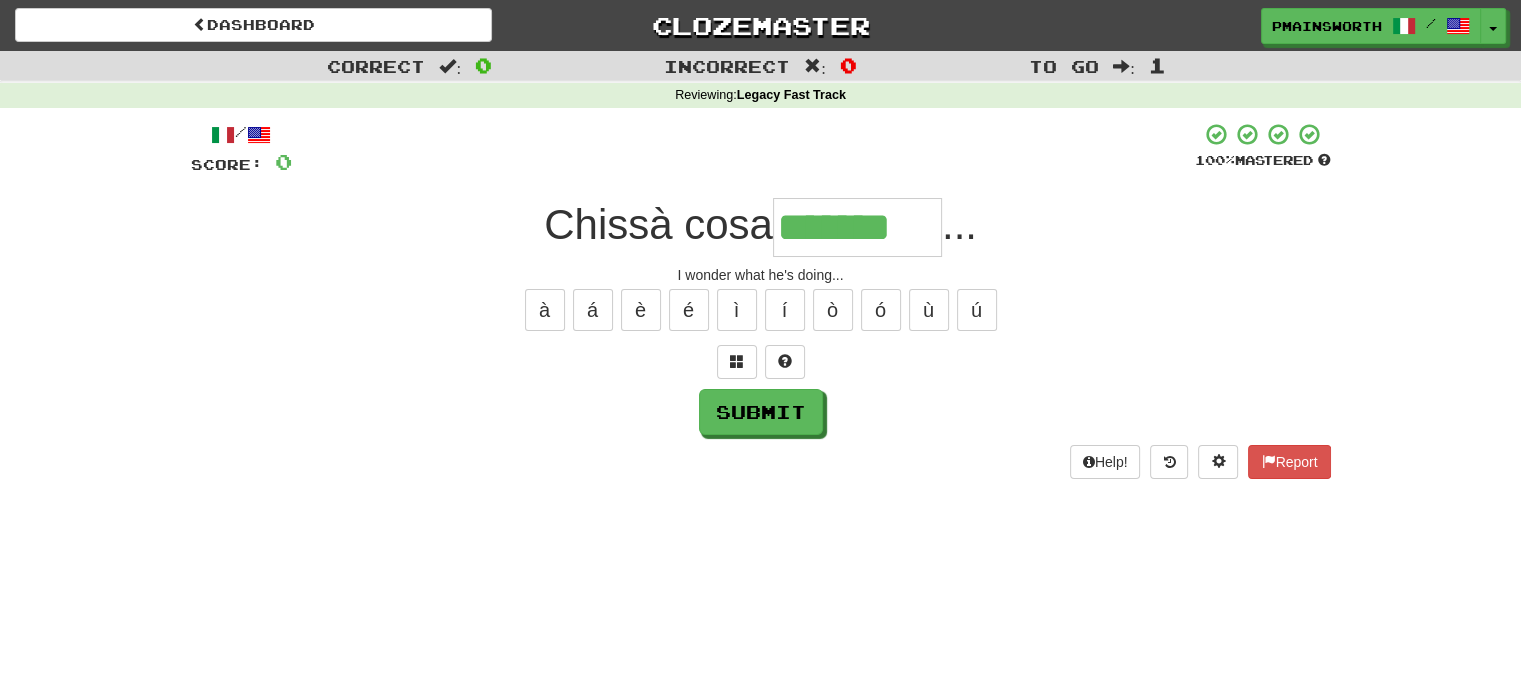 type on "*******" 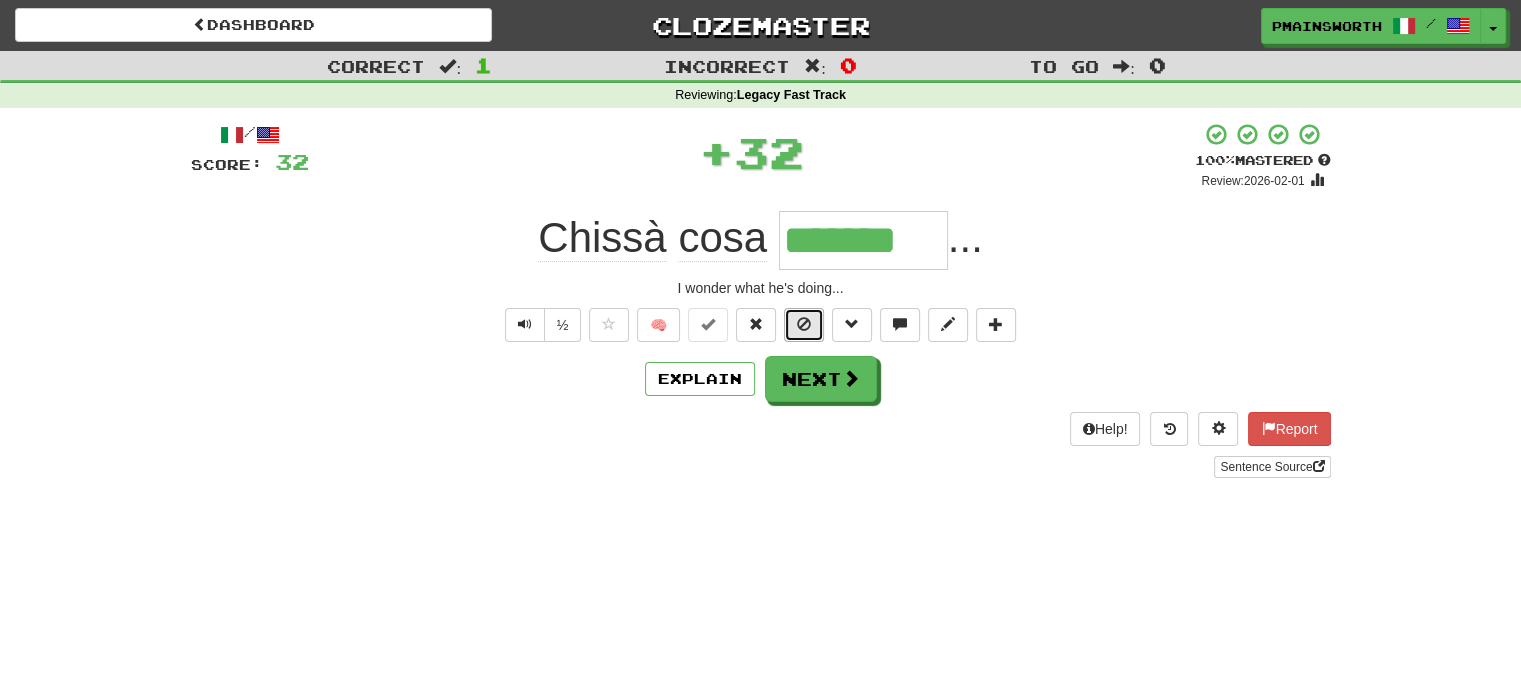 click at bounding box center [804, 325] 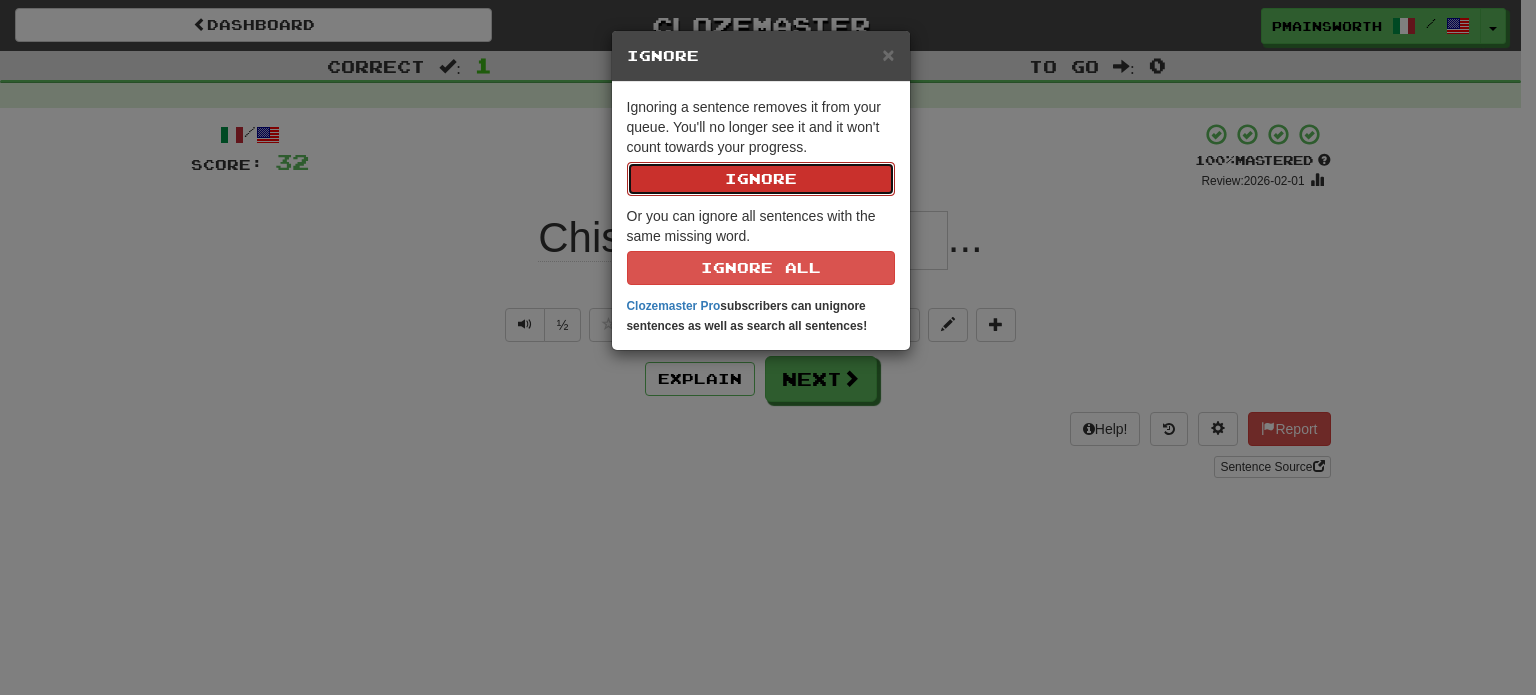 click on "Ignore" at bounding box center [761, 179] 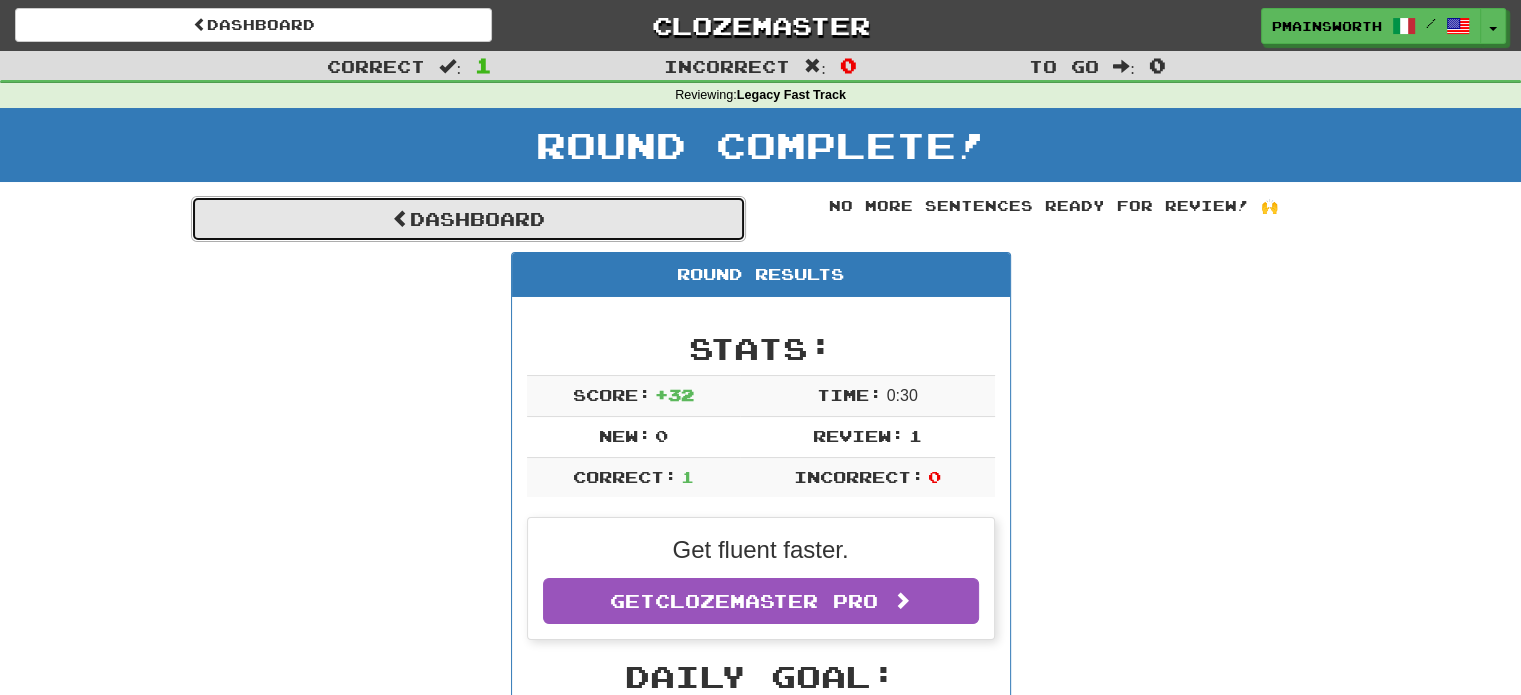 click on "Dashboard" at bounding box center [468, 219] 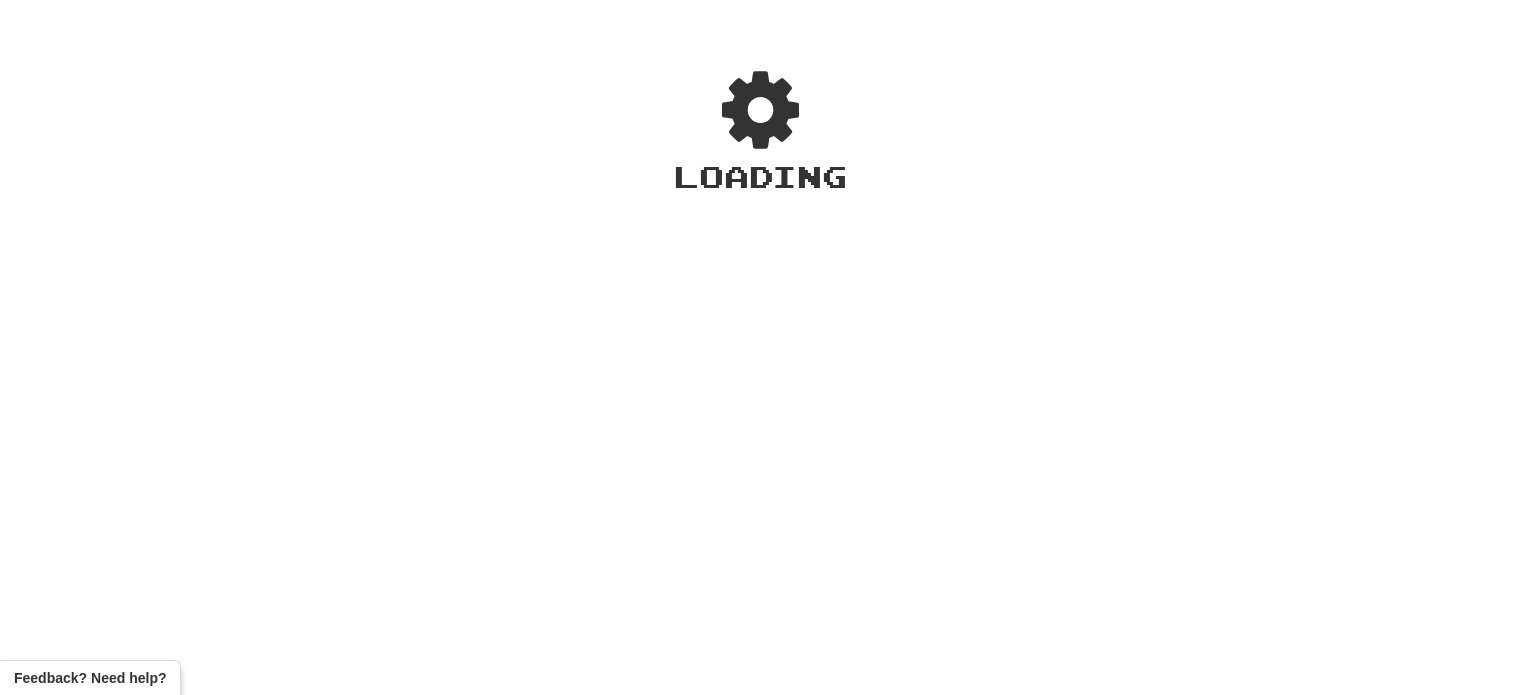 scroll, scrollTop: 0, scrollLeft: 0, axis: both 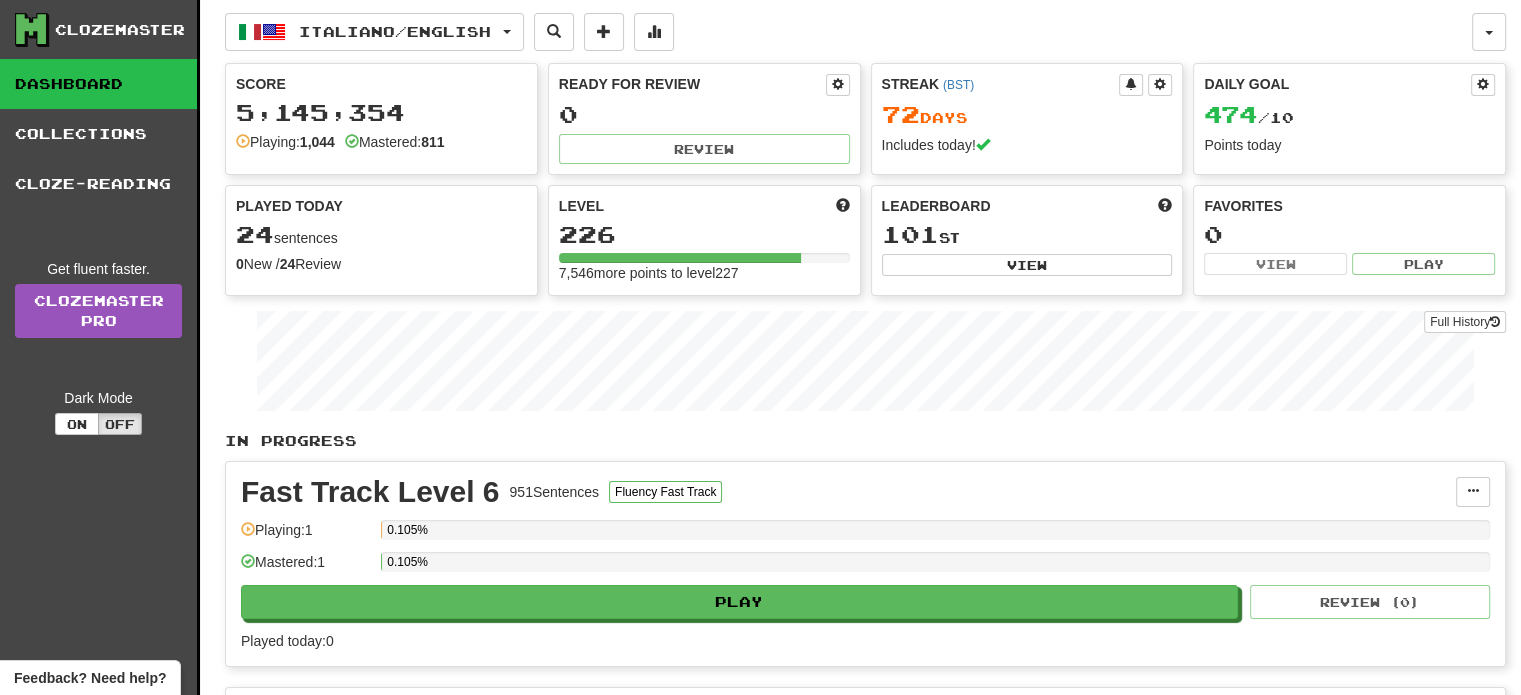 click on "Full History" at bounding box center [865, 363] 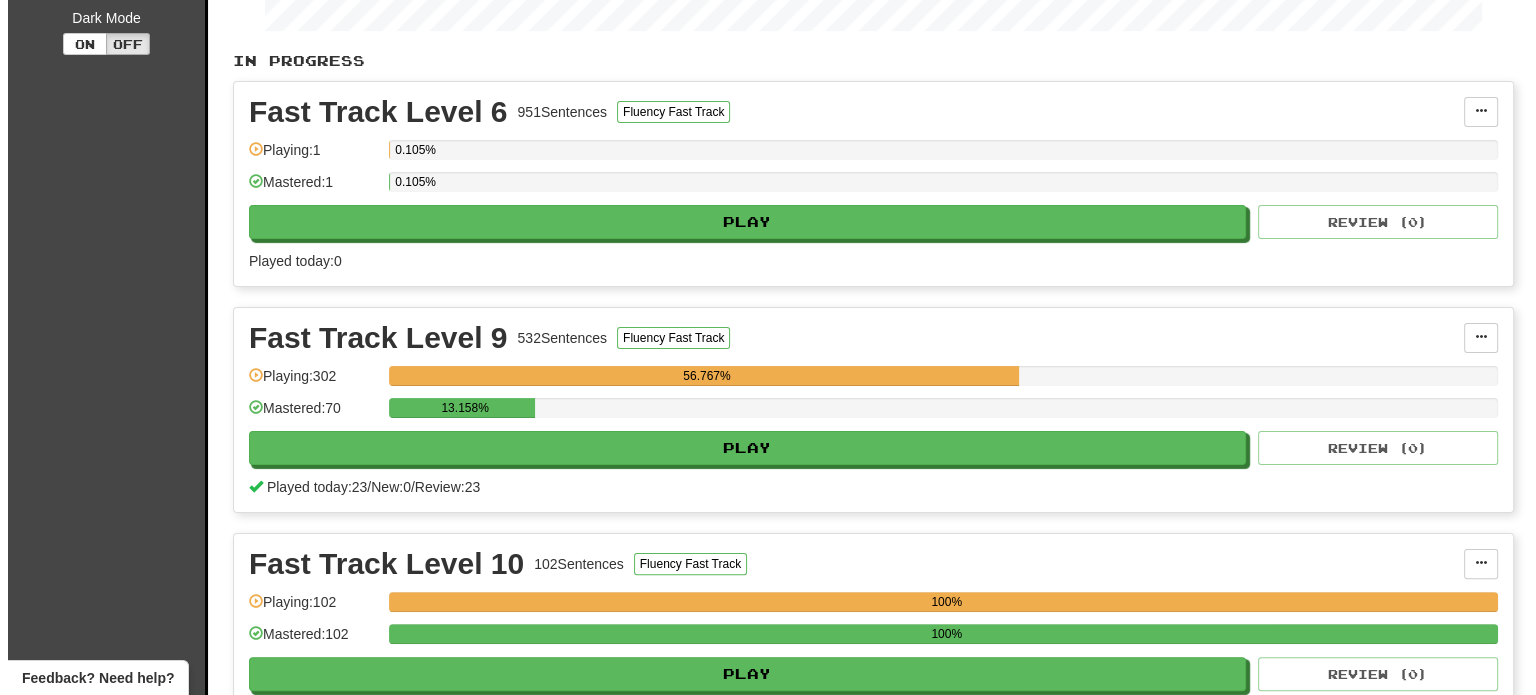 scroll, scrollTop: 384, scrollLeft: 0, axis: vertical 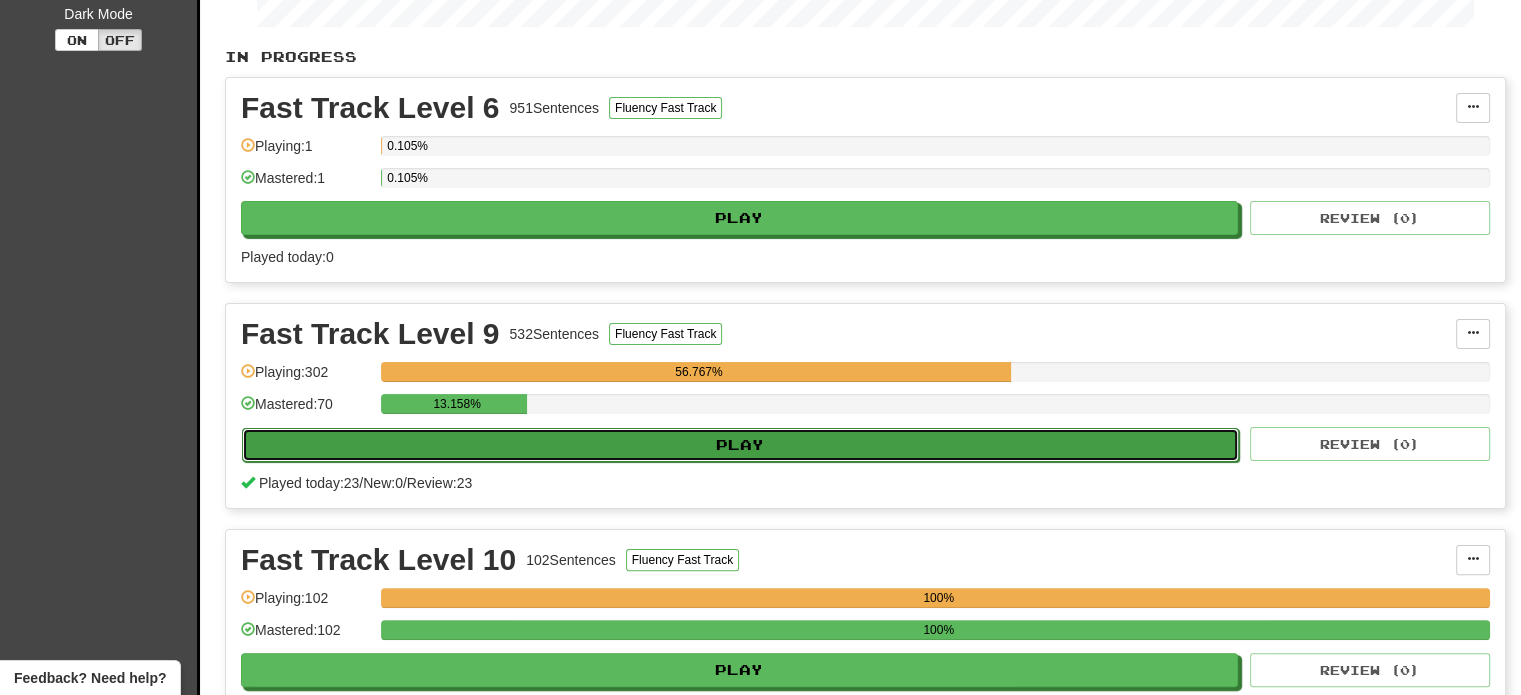 click on "Play" at bounding box center [740, 445] 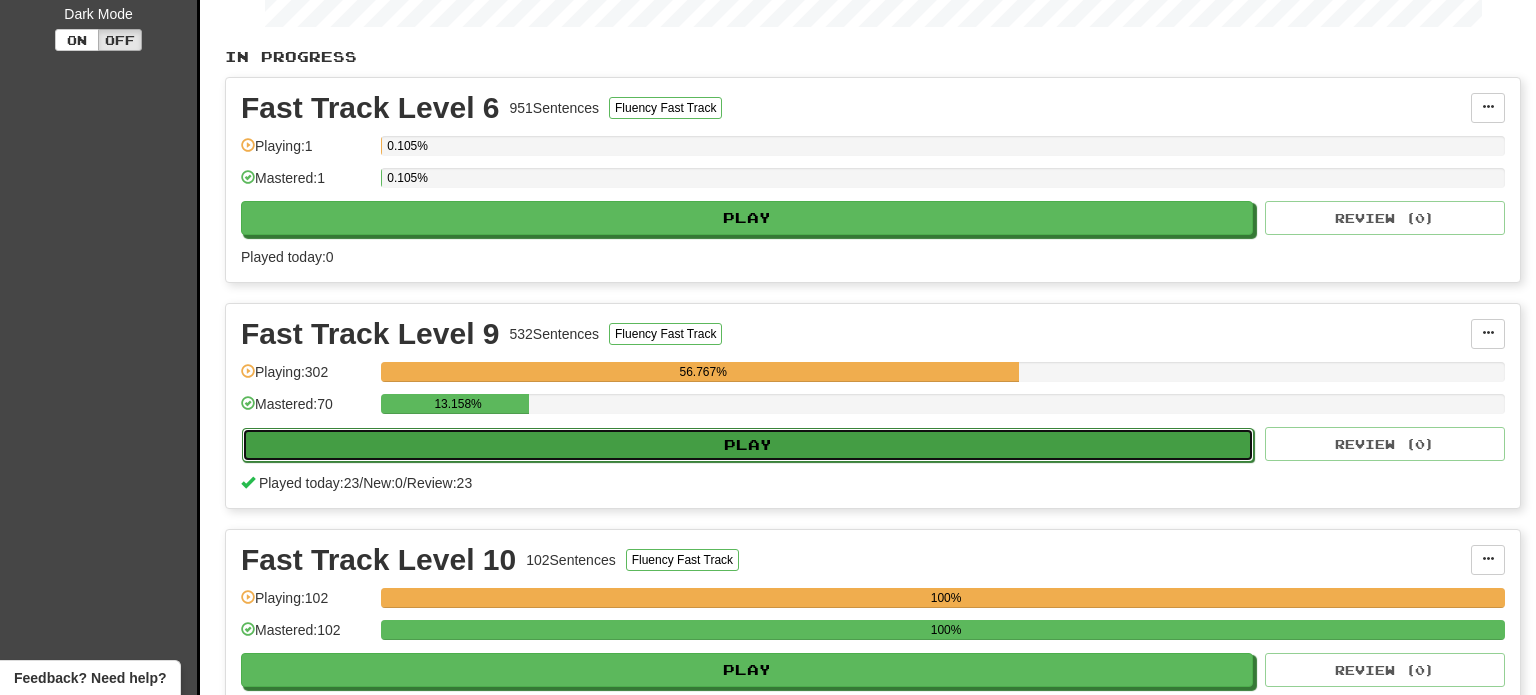 select on "**" 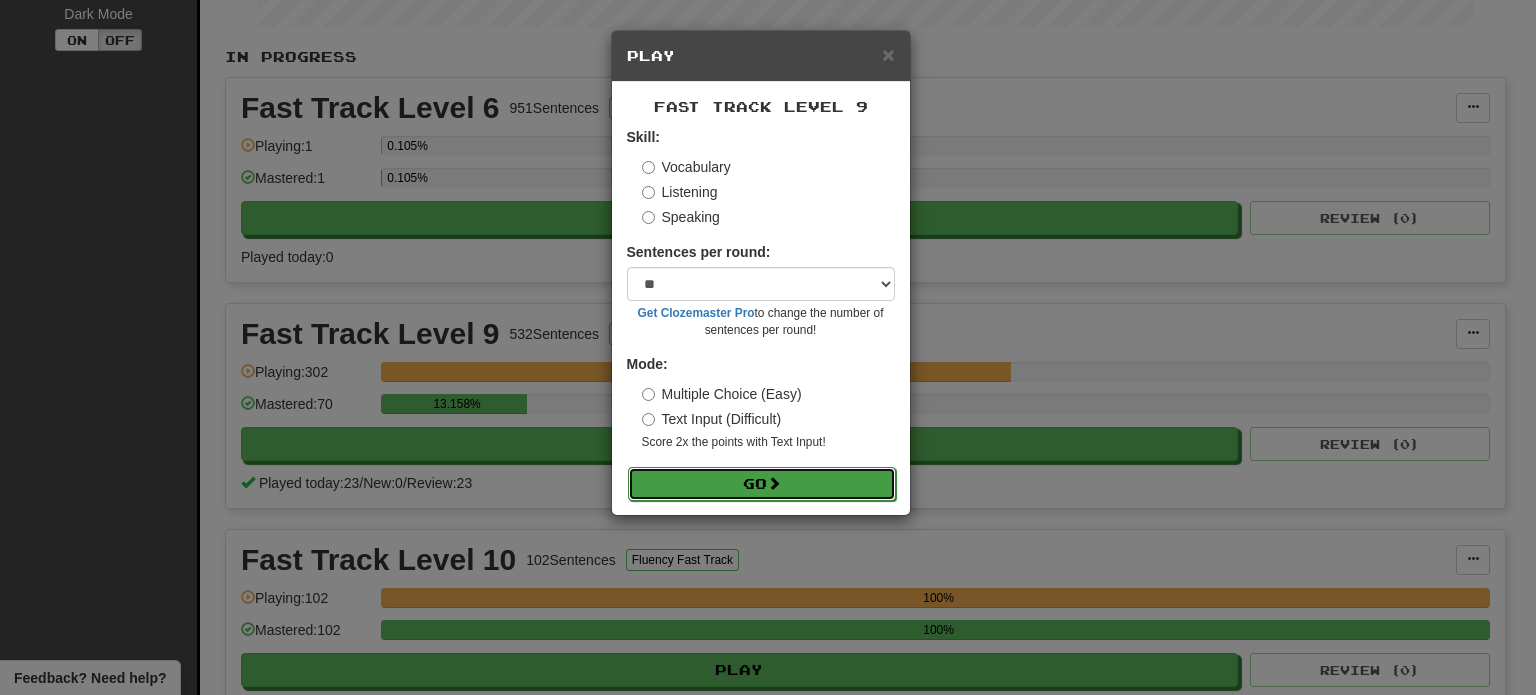click on "Go" at bounding box center (762, 484) 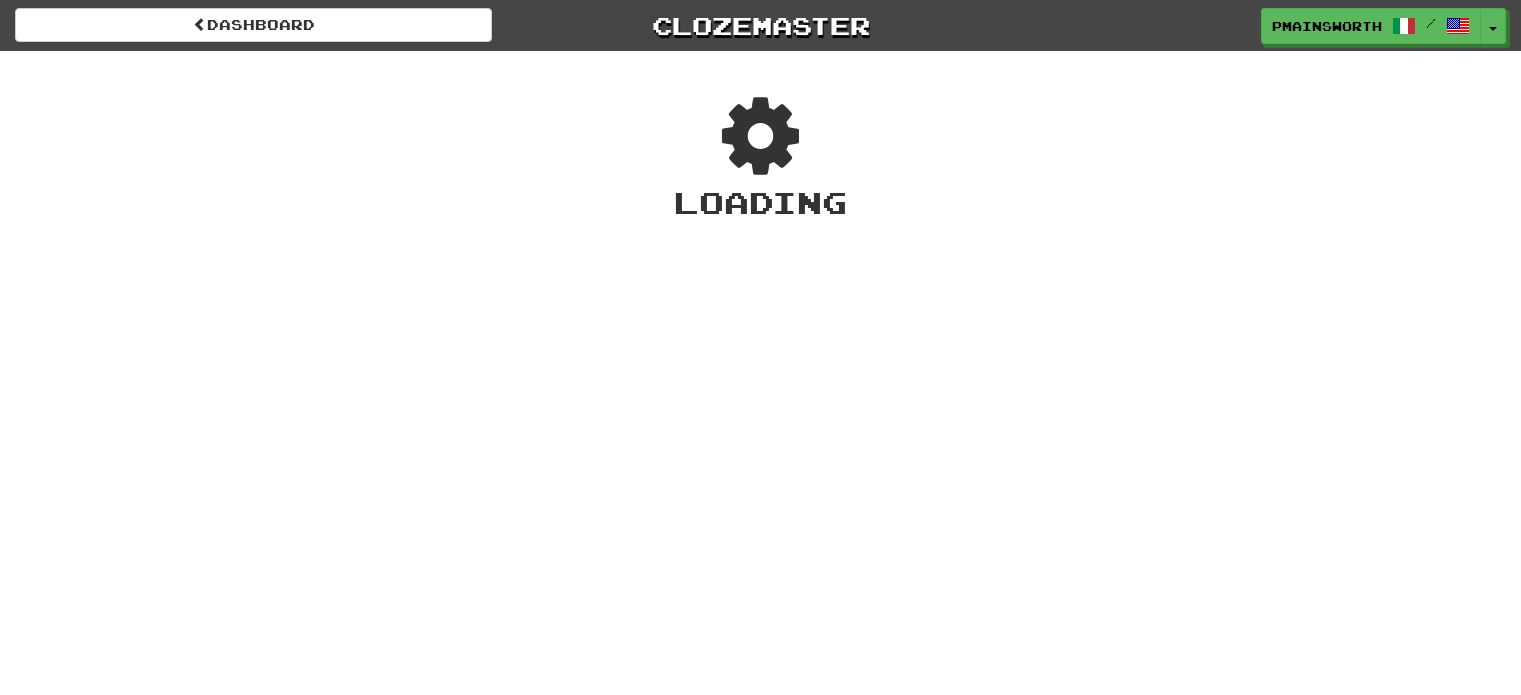 scroll, scrollTop: 0, scrollLeft: 0, axis: both 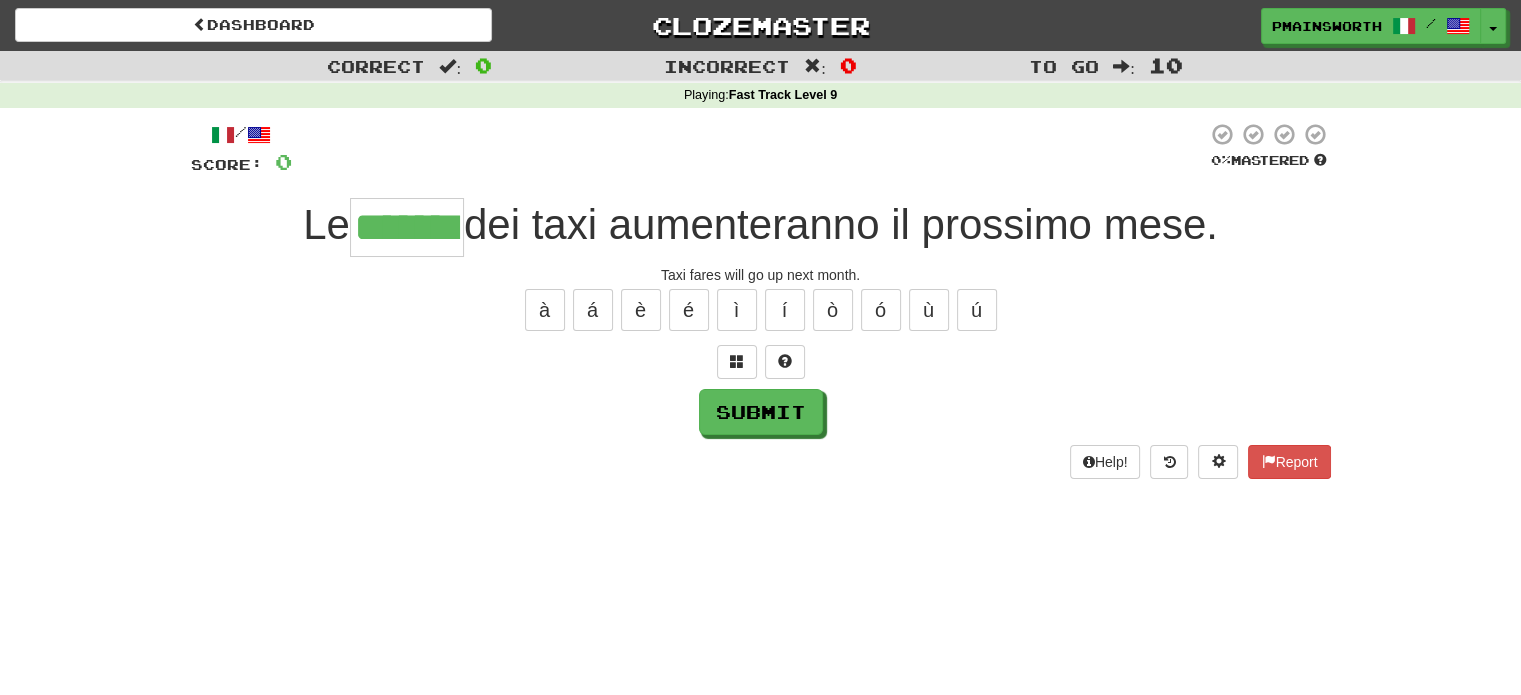 type on "*******" 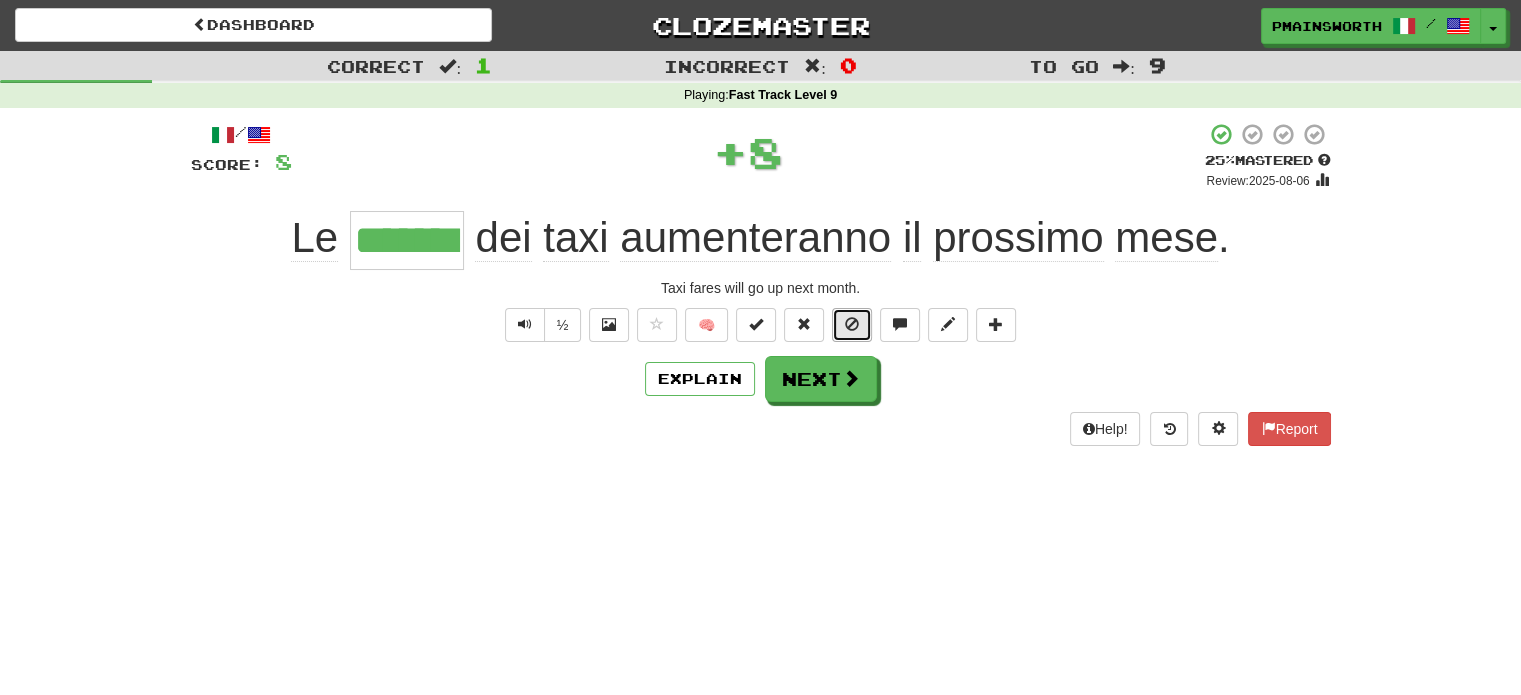 click at bounding box center (852, 325) 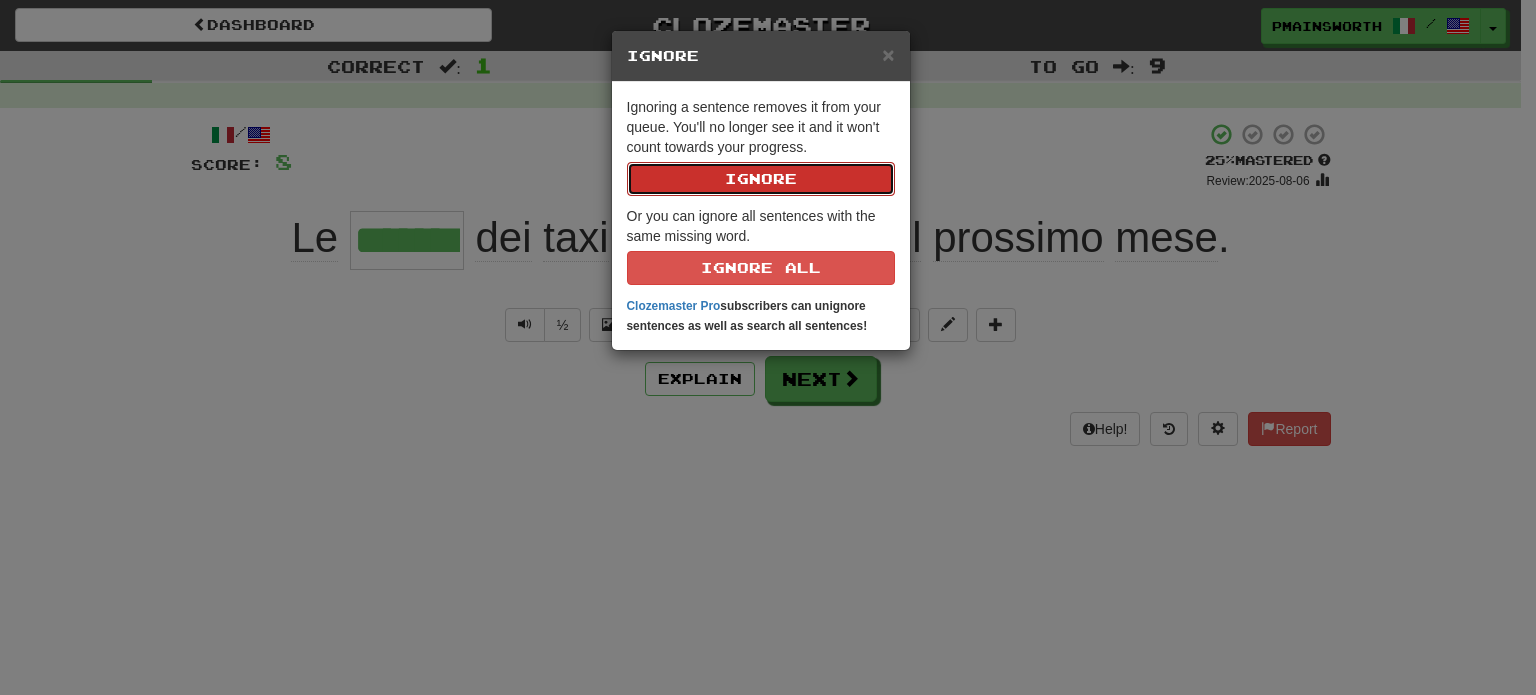 click on "Ignore" at bounding box center (761, 179) 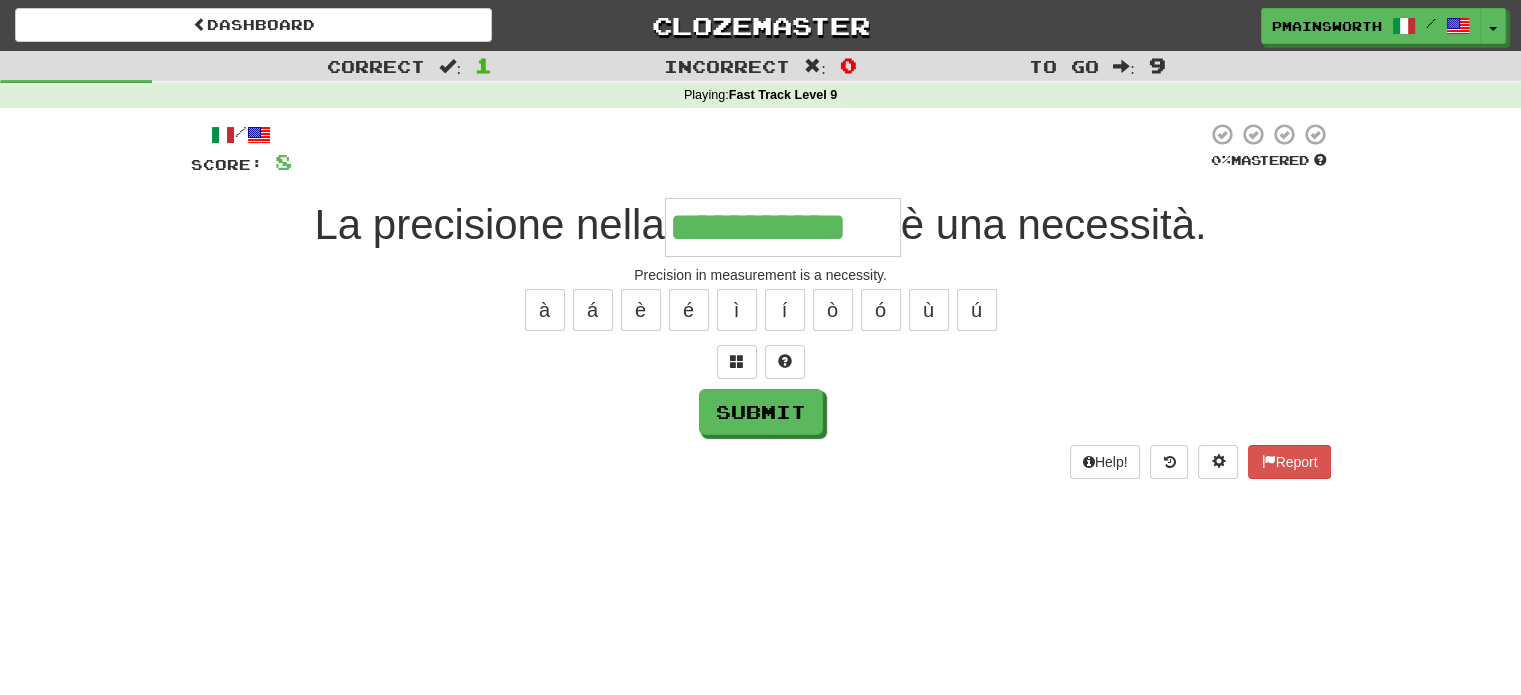 type on "**********" 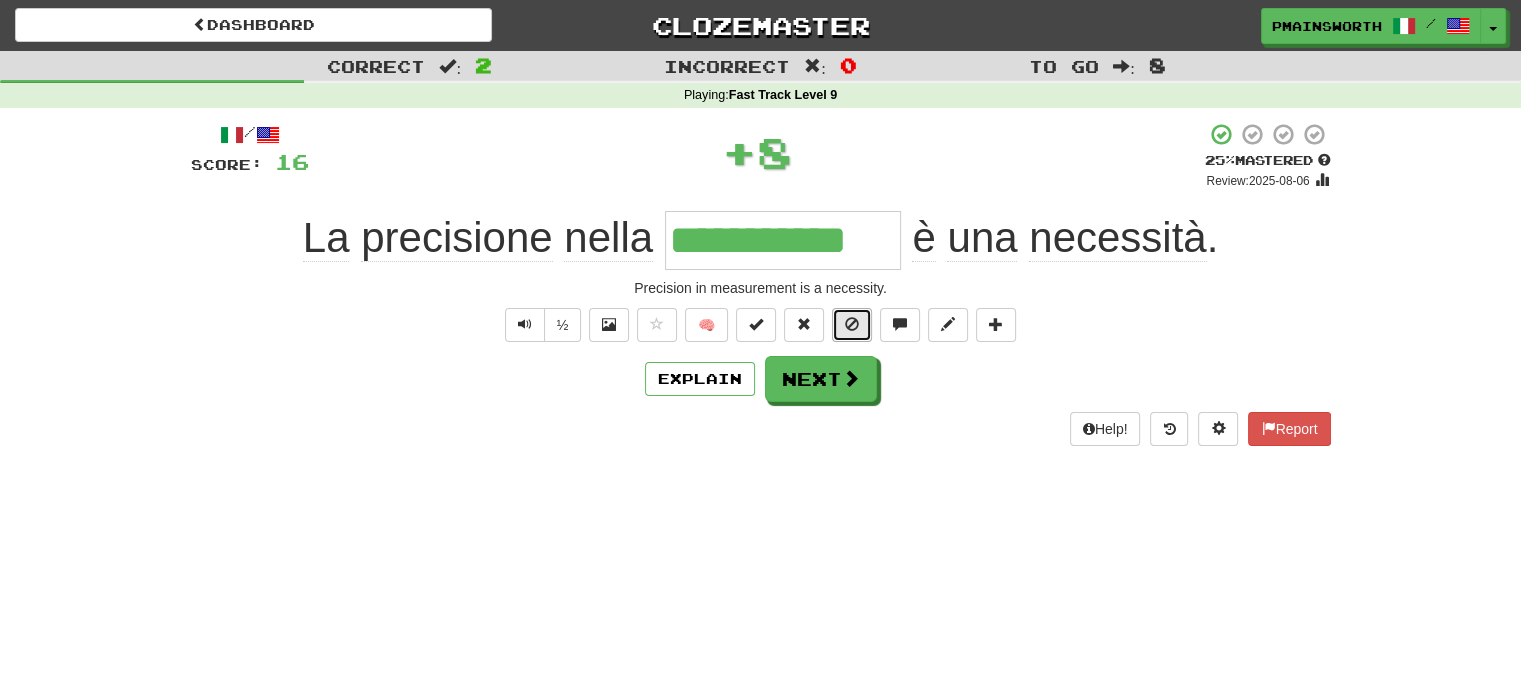 click at bounding box center [852, 325] 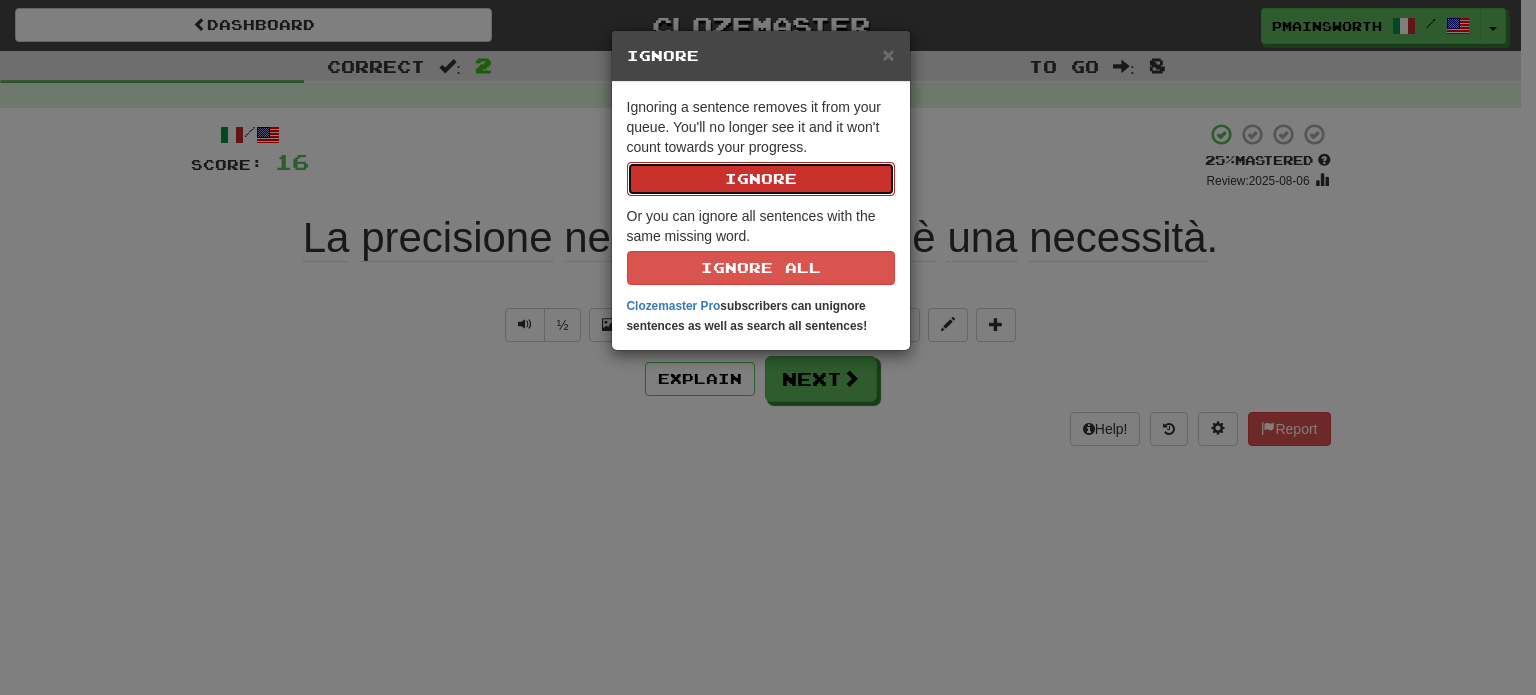 click on "Ignore" at bounding box center (761, 179) 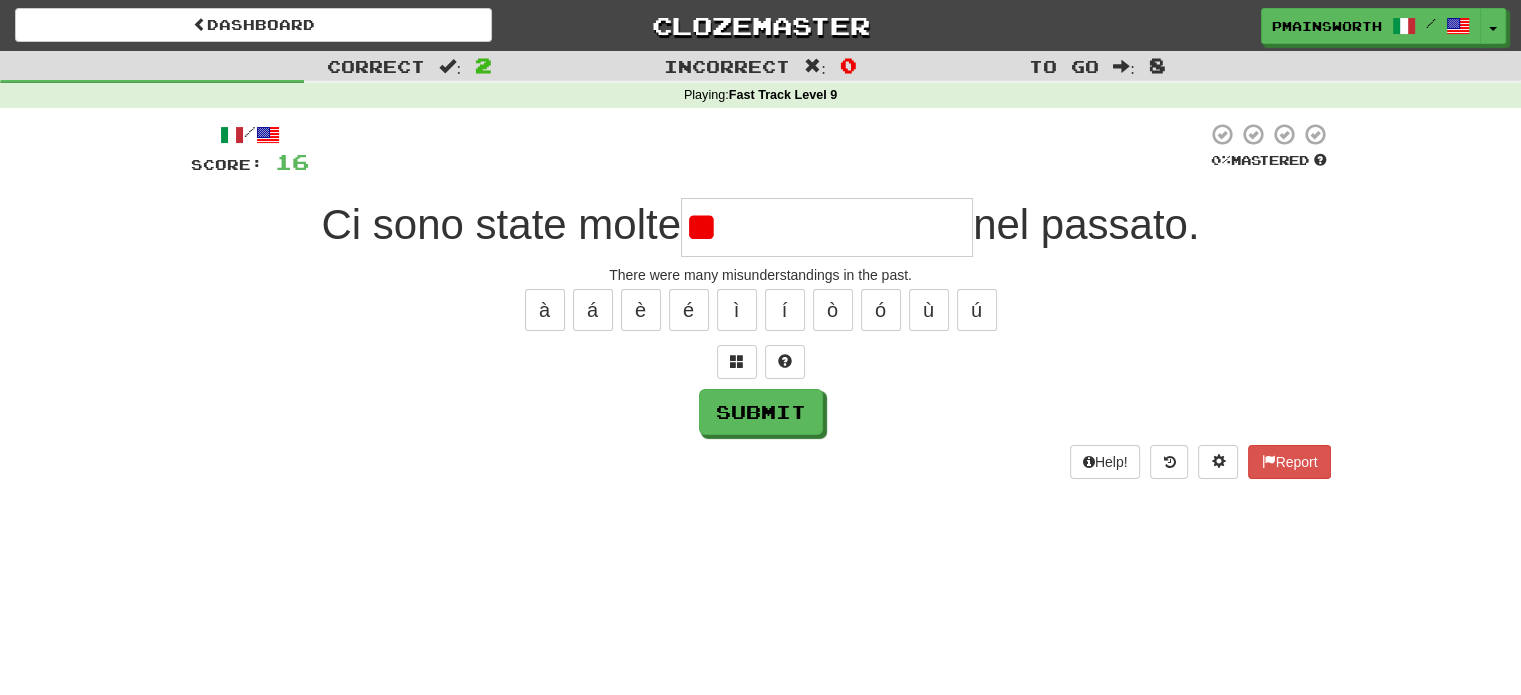 type on "*" 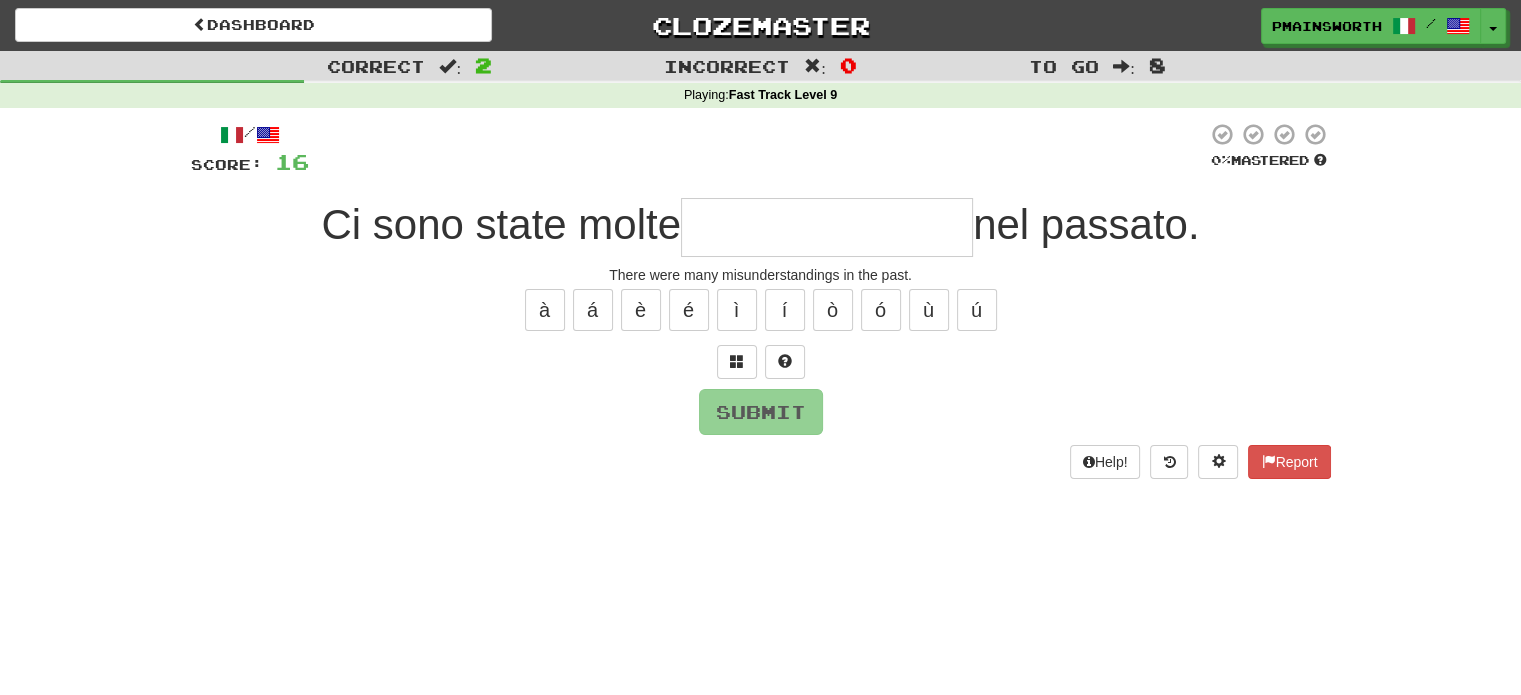 type on "*" 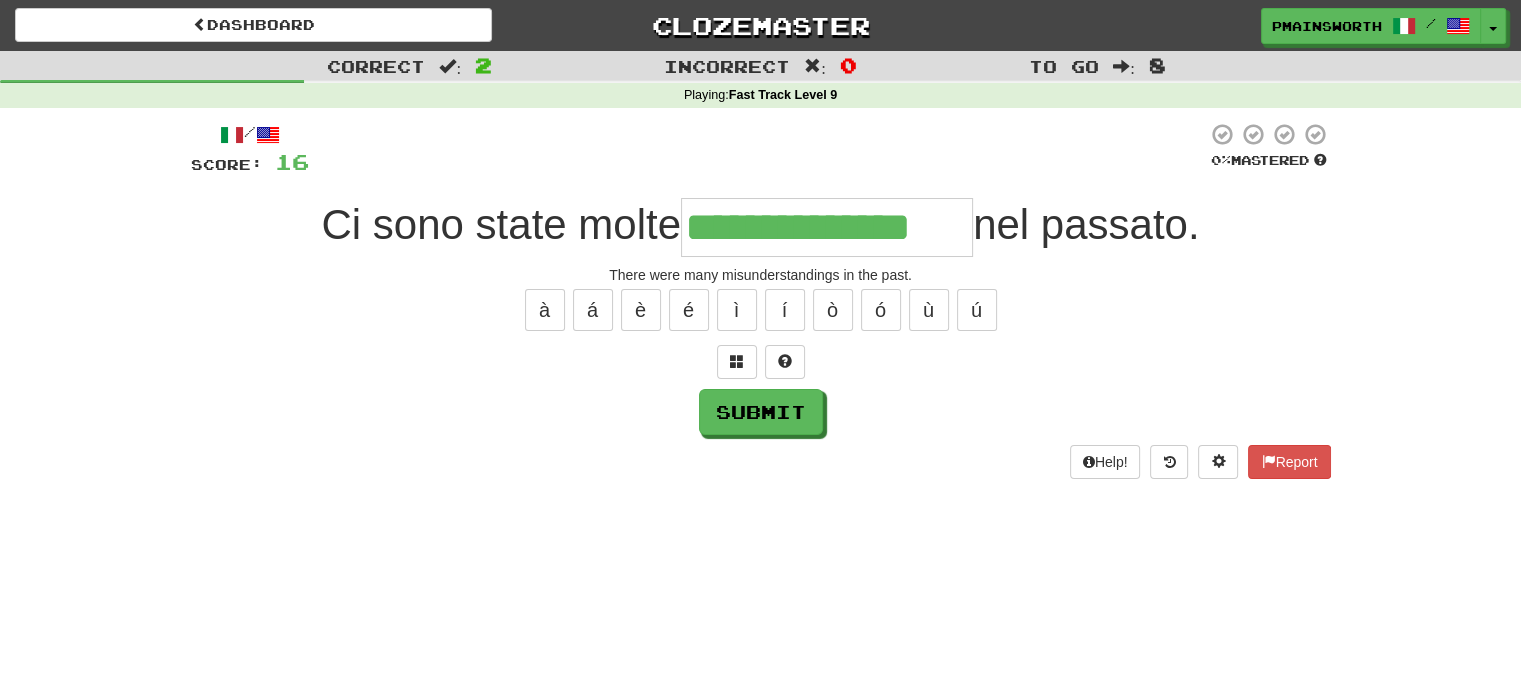 type on "**********" 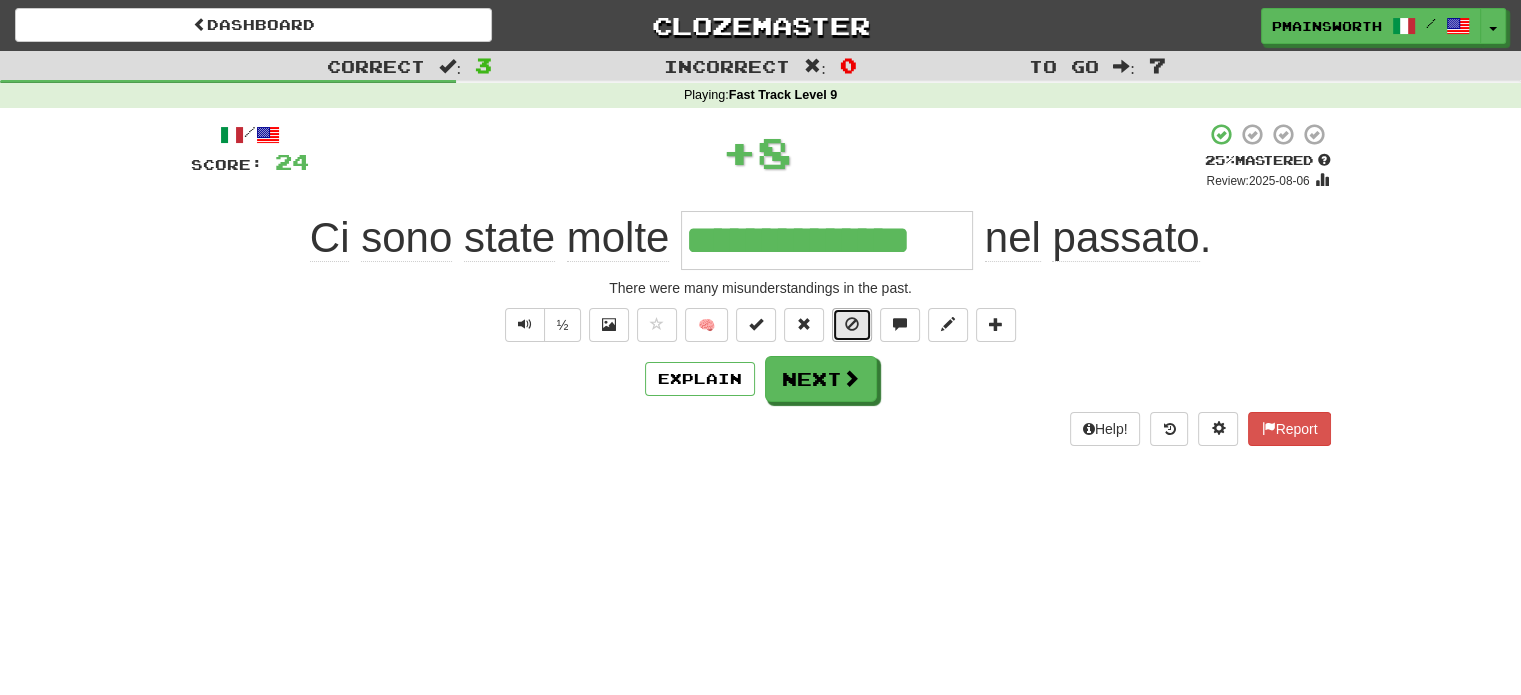 click at bounding box center (852, 324) 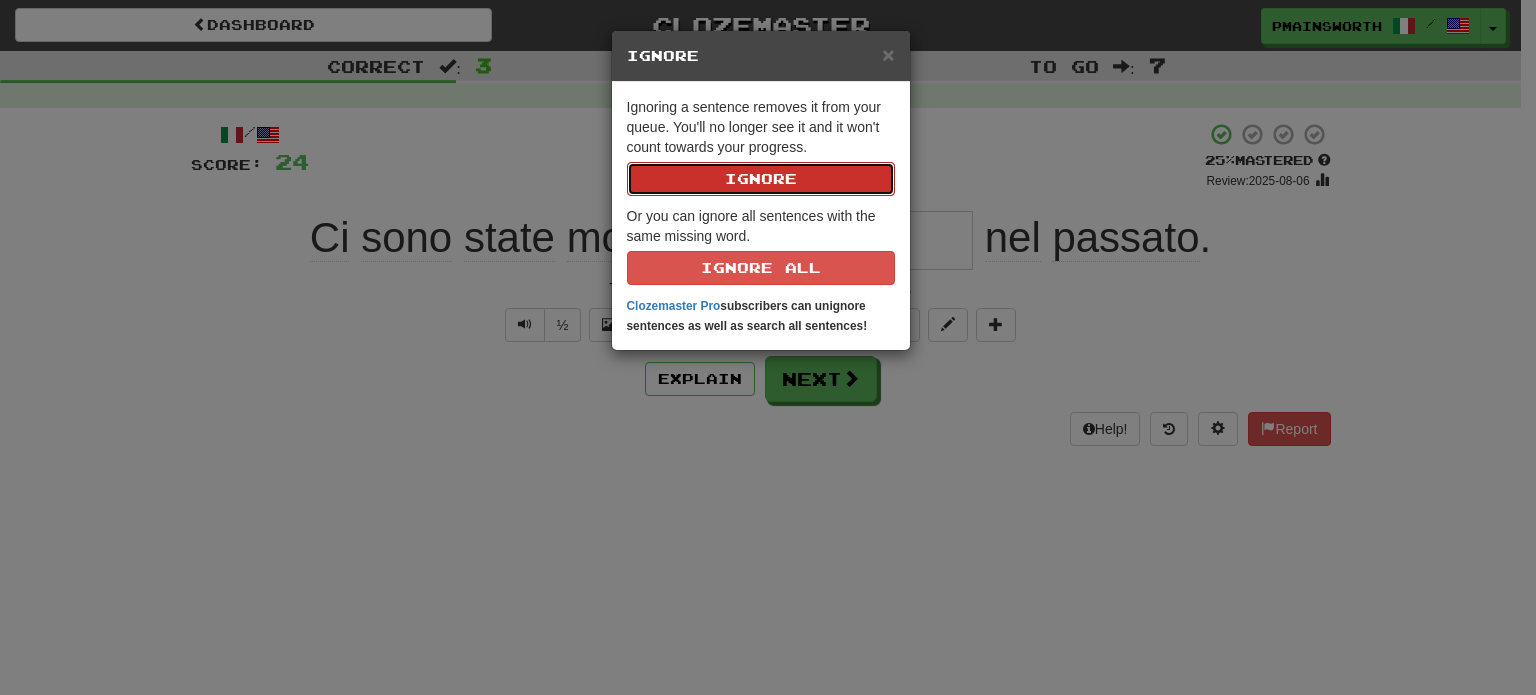 click on "Ignore" at bounding box center [761, 179] 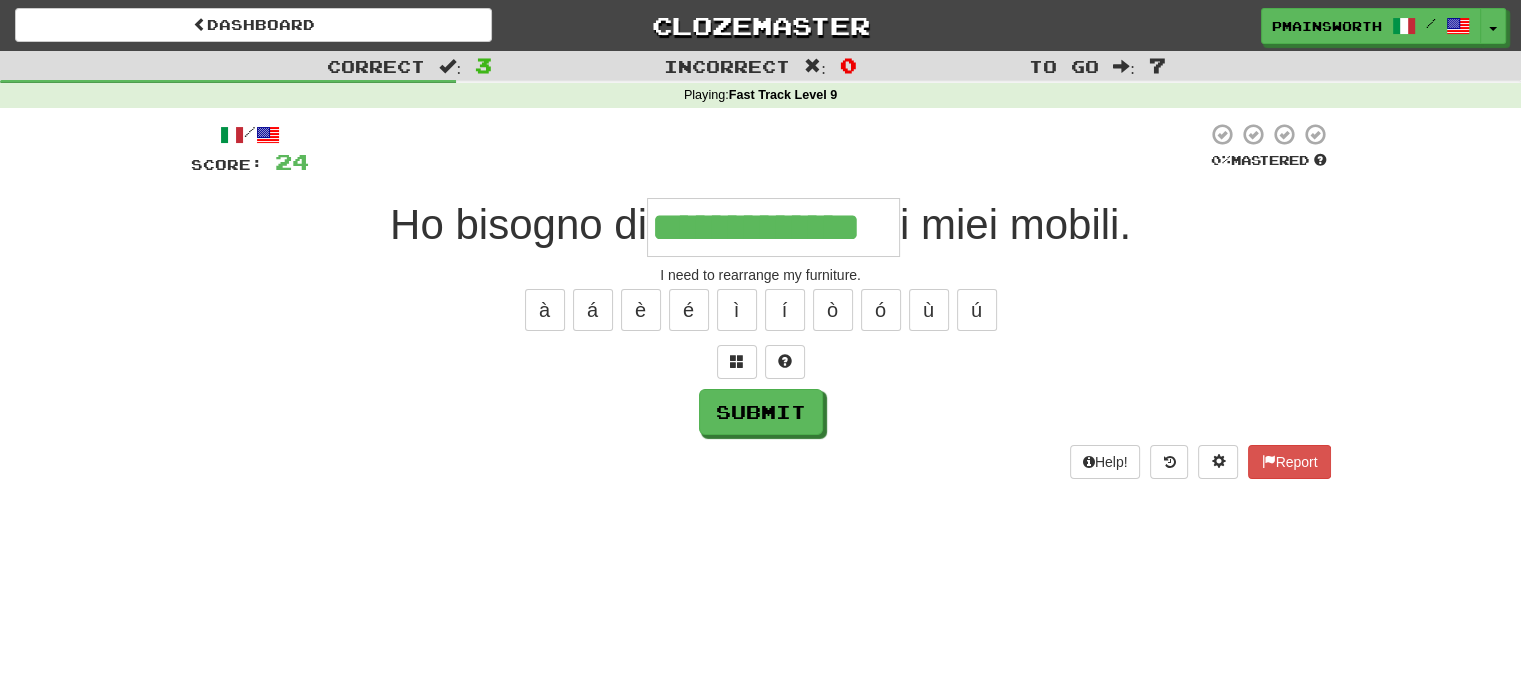 type on "**********" 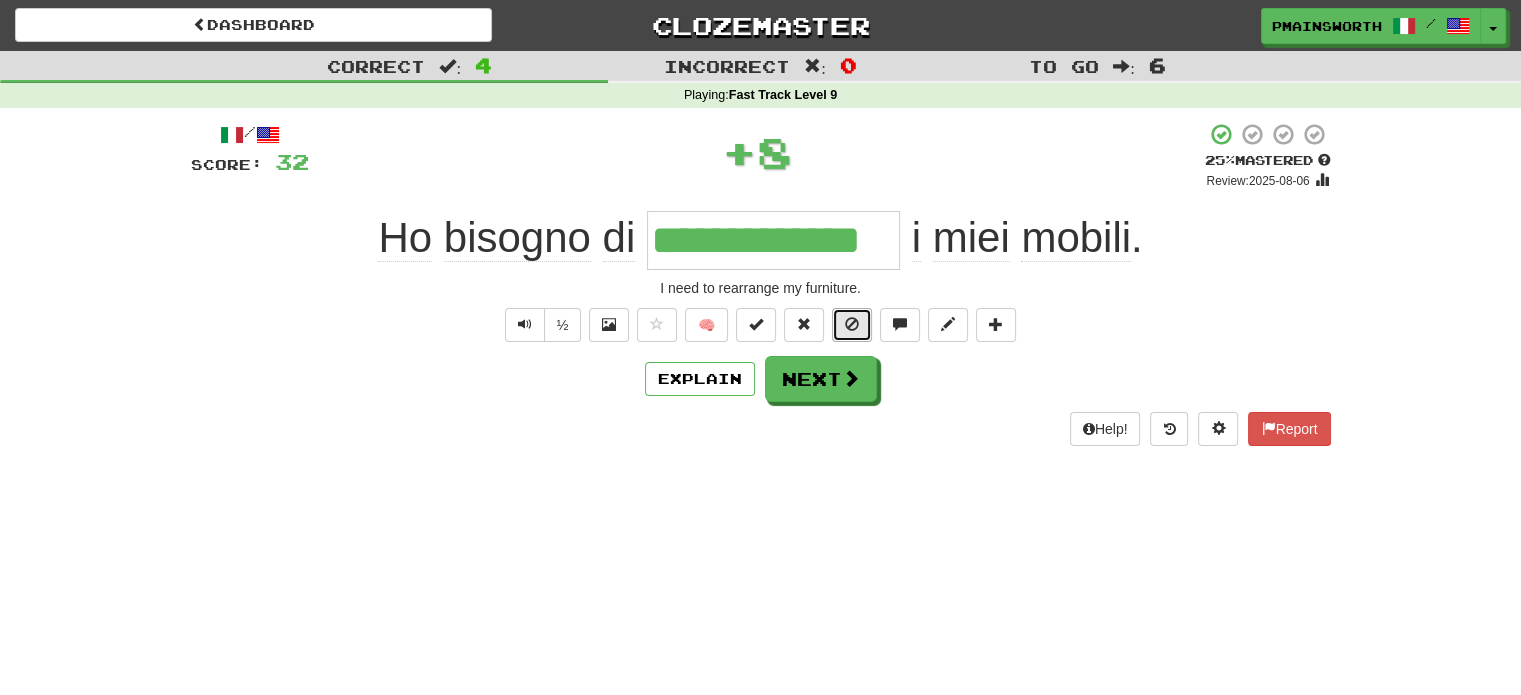 click at bounding box center (852, 324) 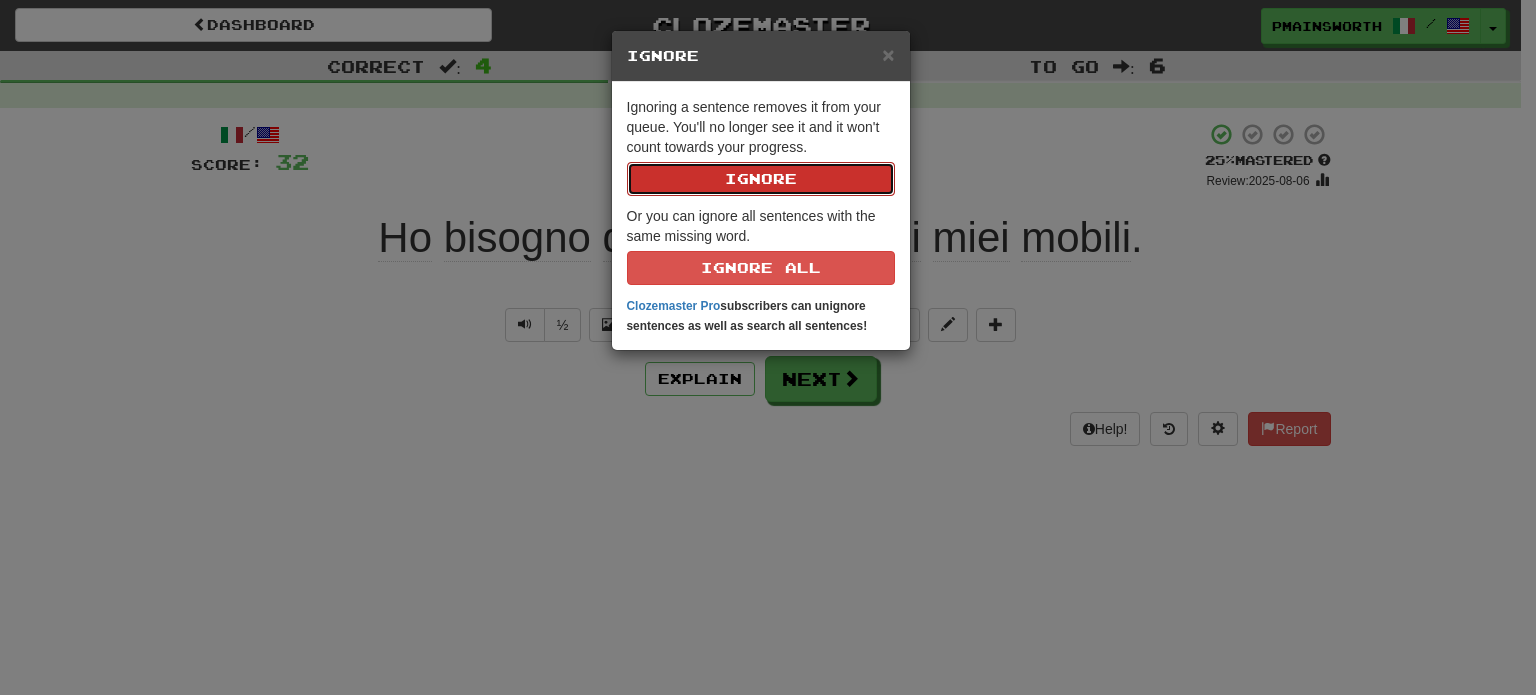 click on "Ignore" at bounding box center (761, 179) 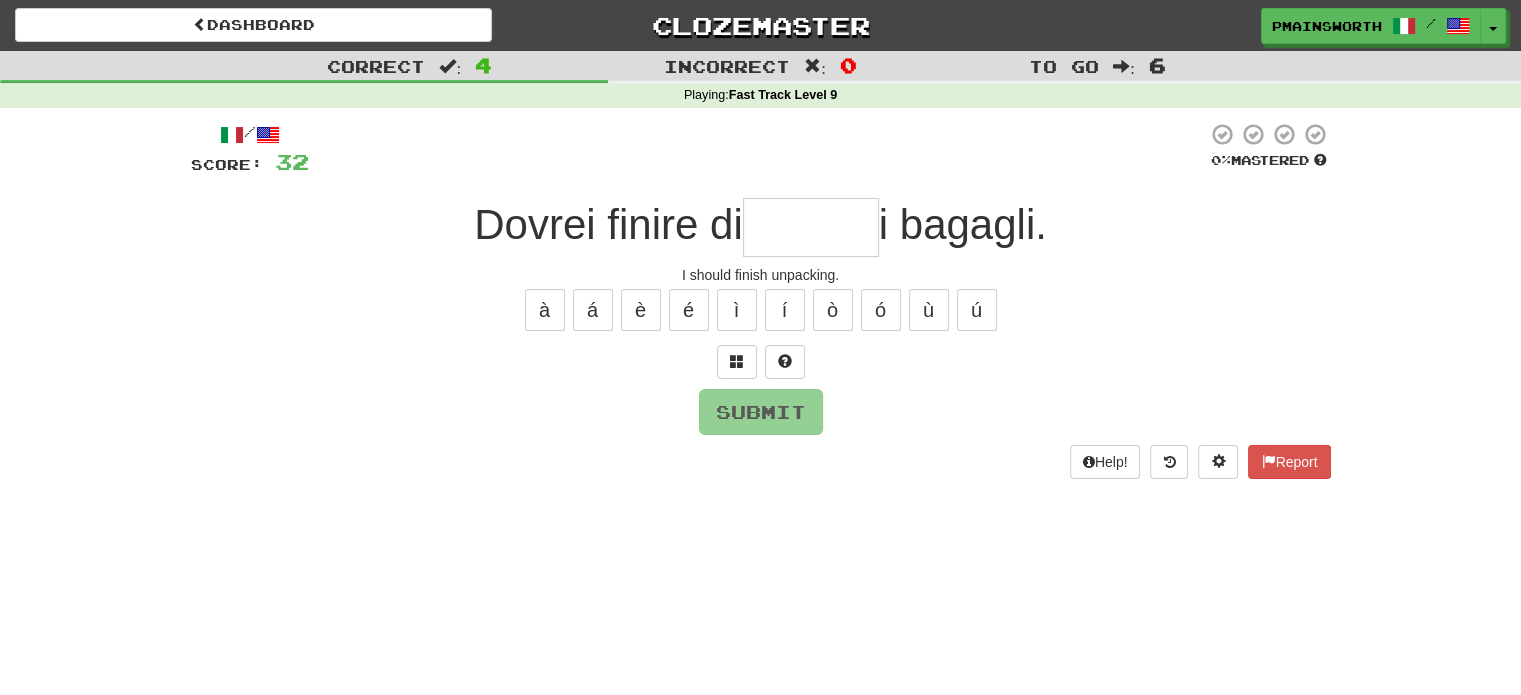 type on "*" 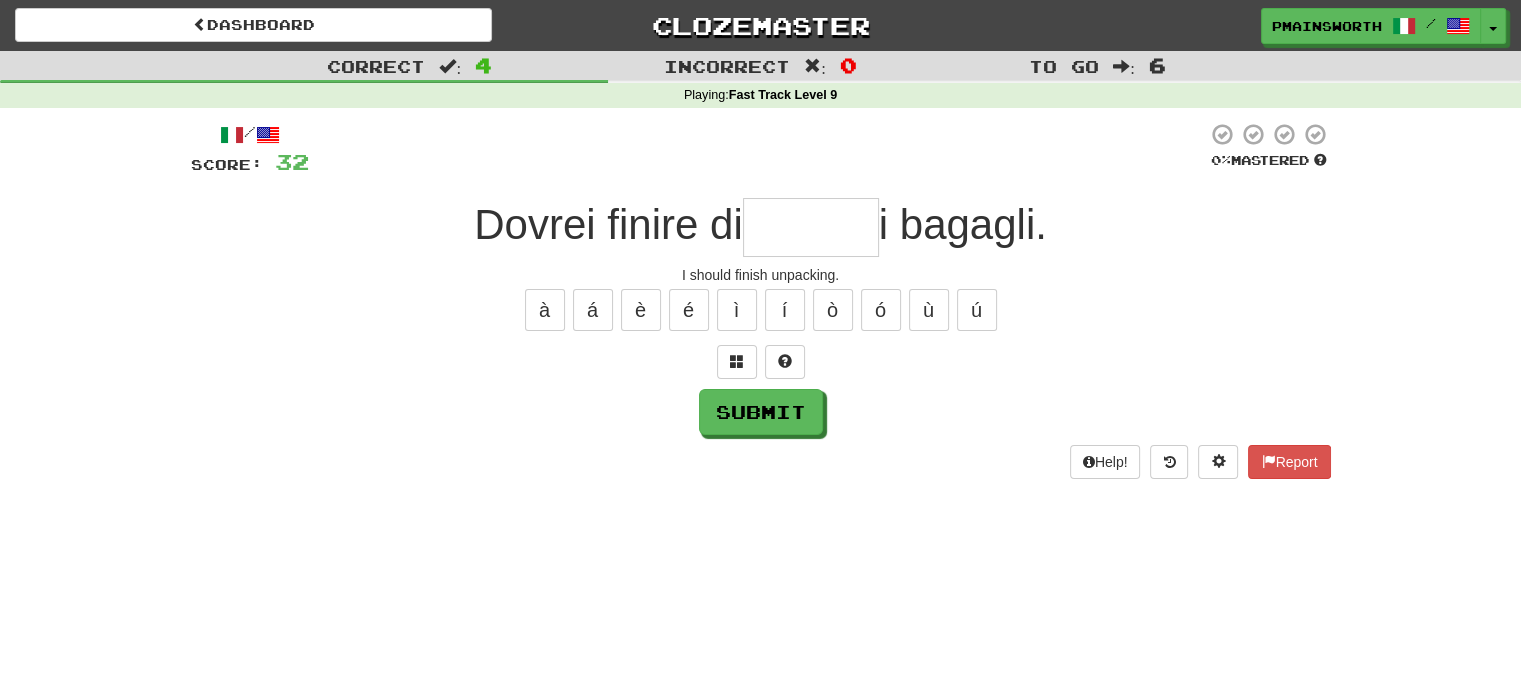 type on "*" 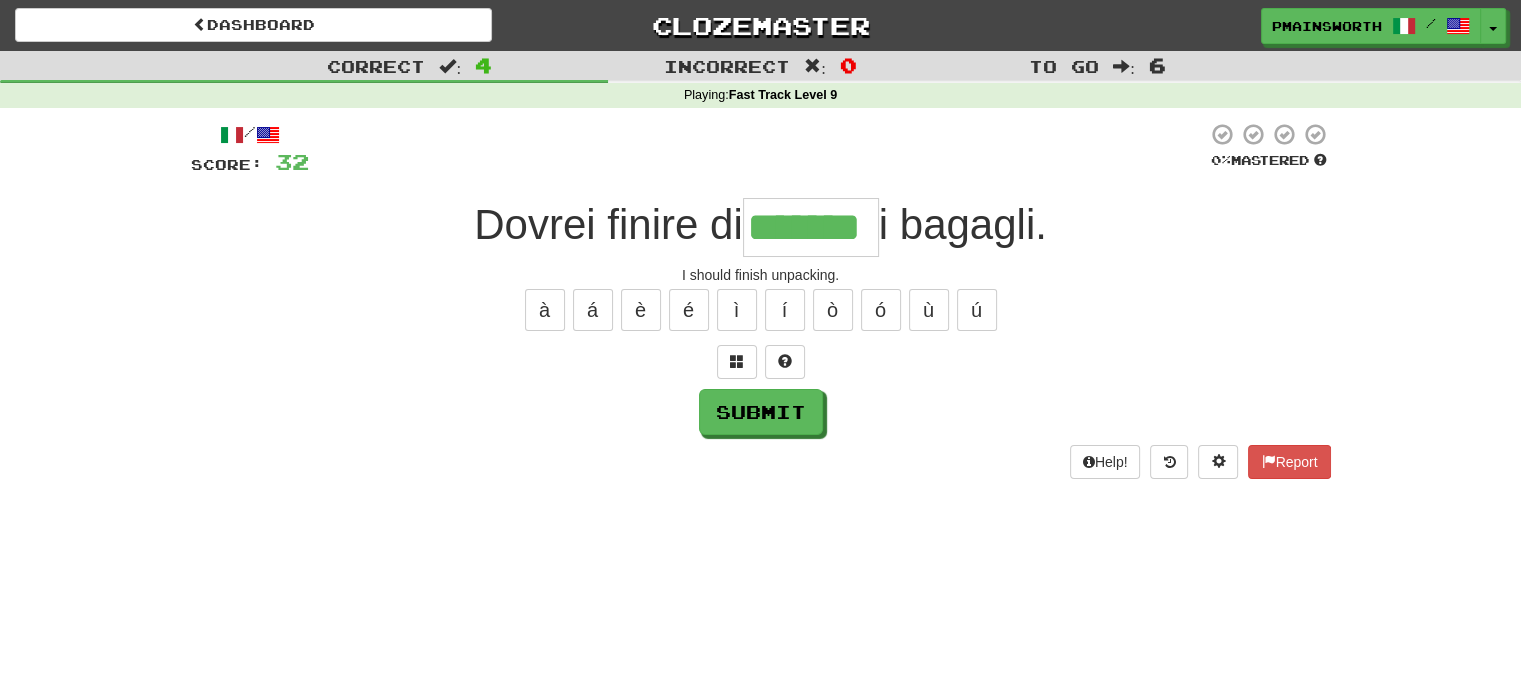 type on "*******" 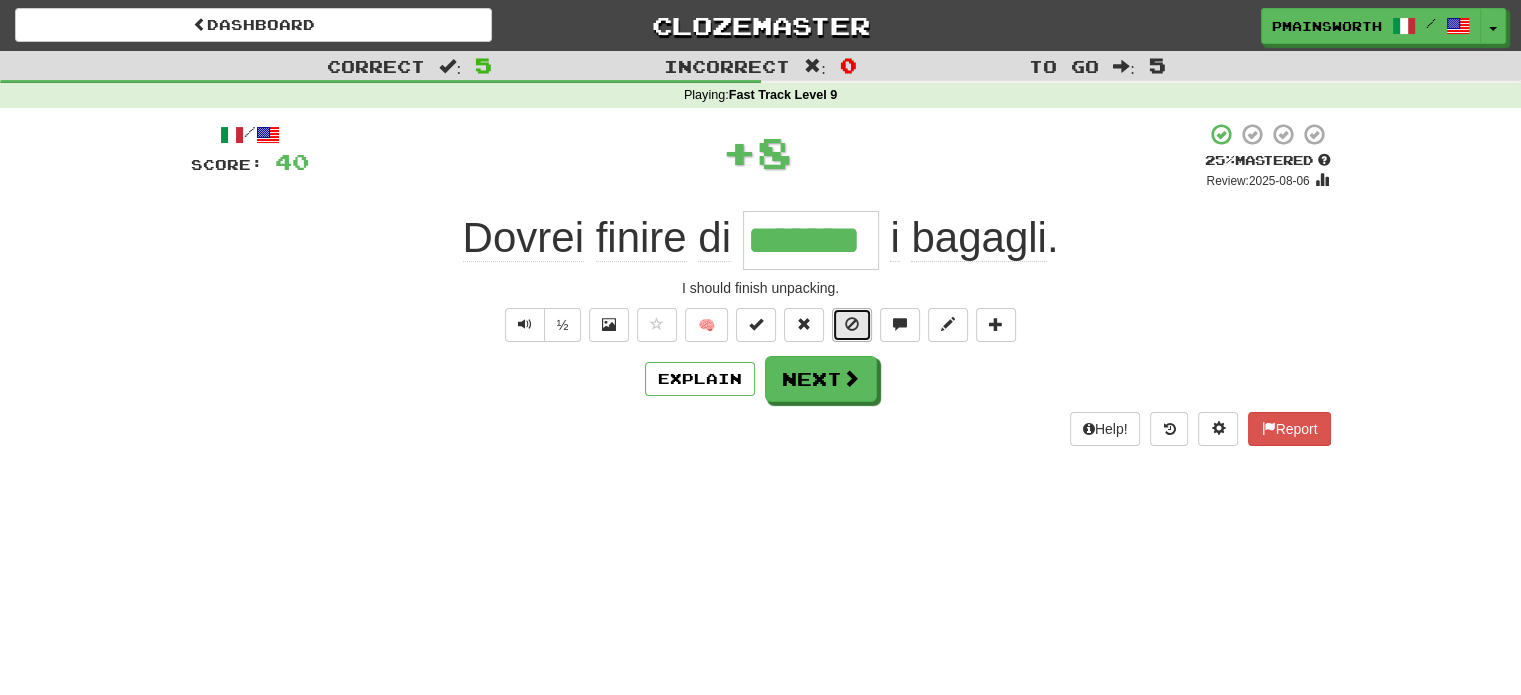 click at bounding box center (852, 324) 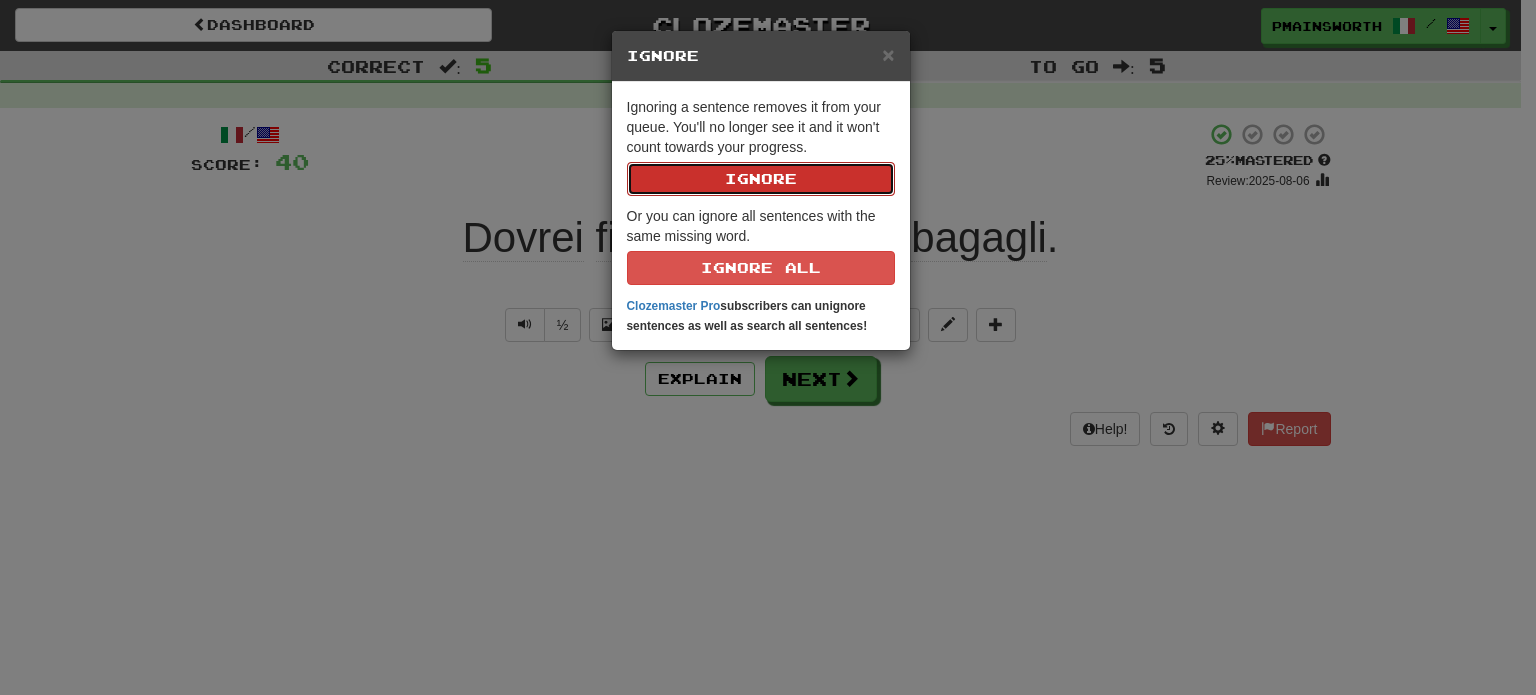 click on "Ignore" at bounding box center (761, 179) 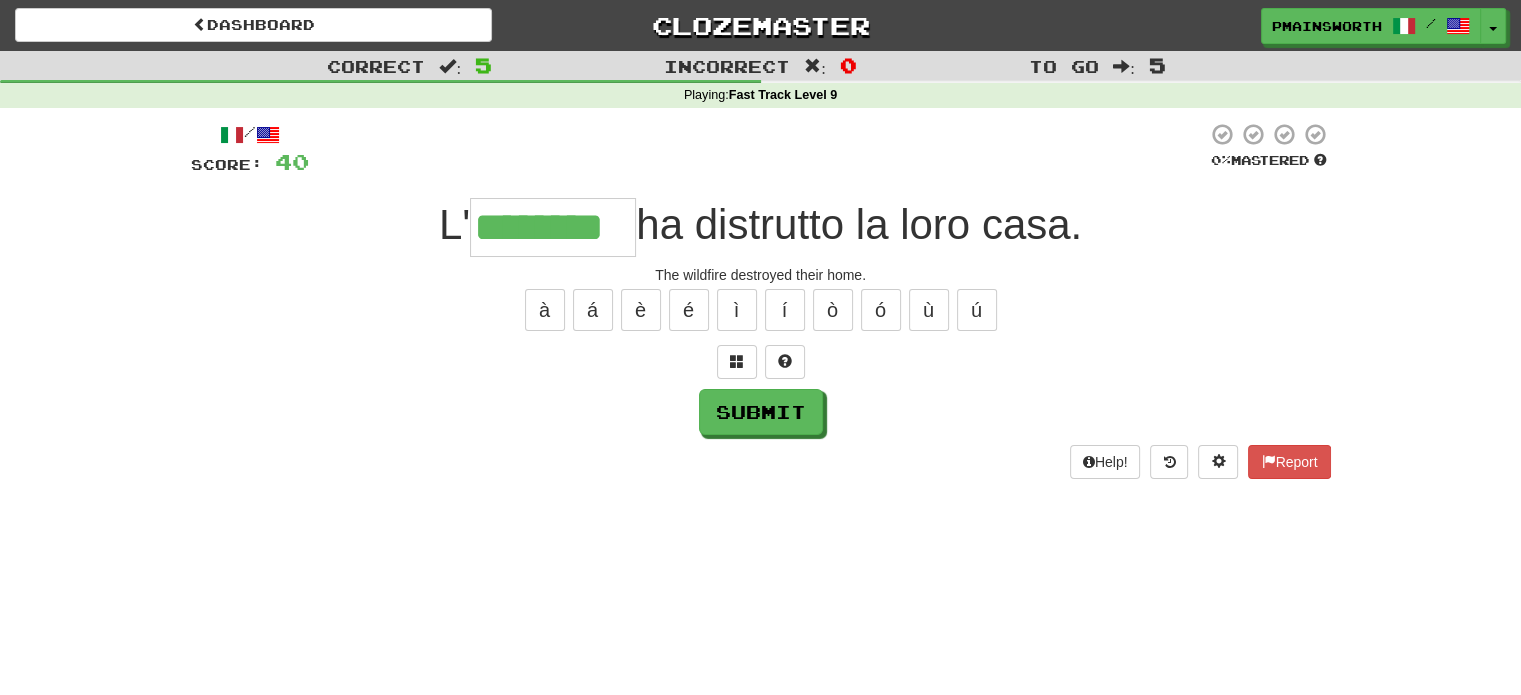 type on "********" 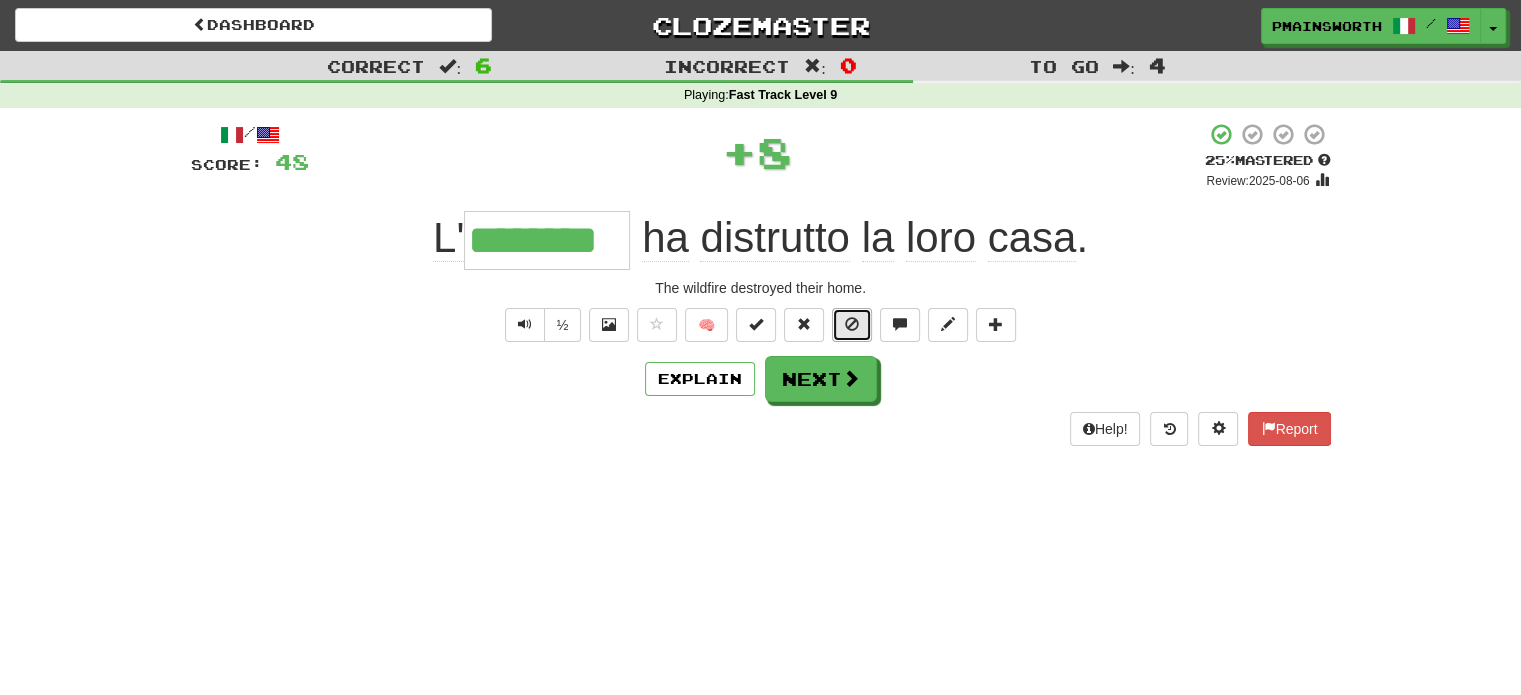 click at bounding box center [852, 324] 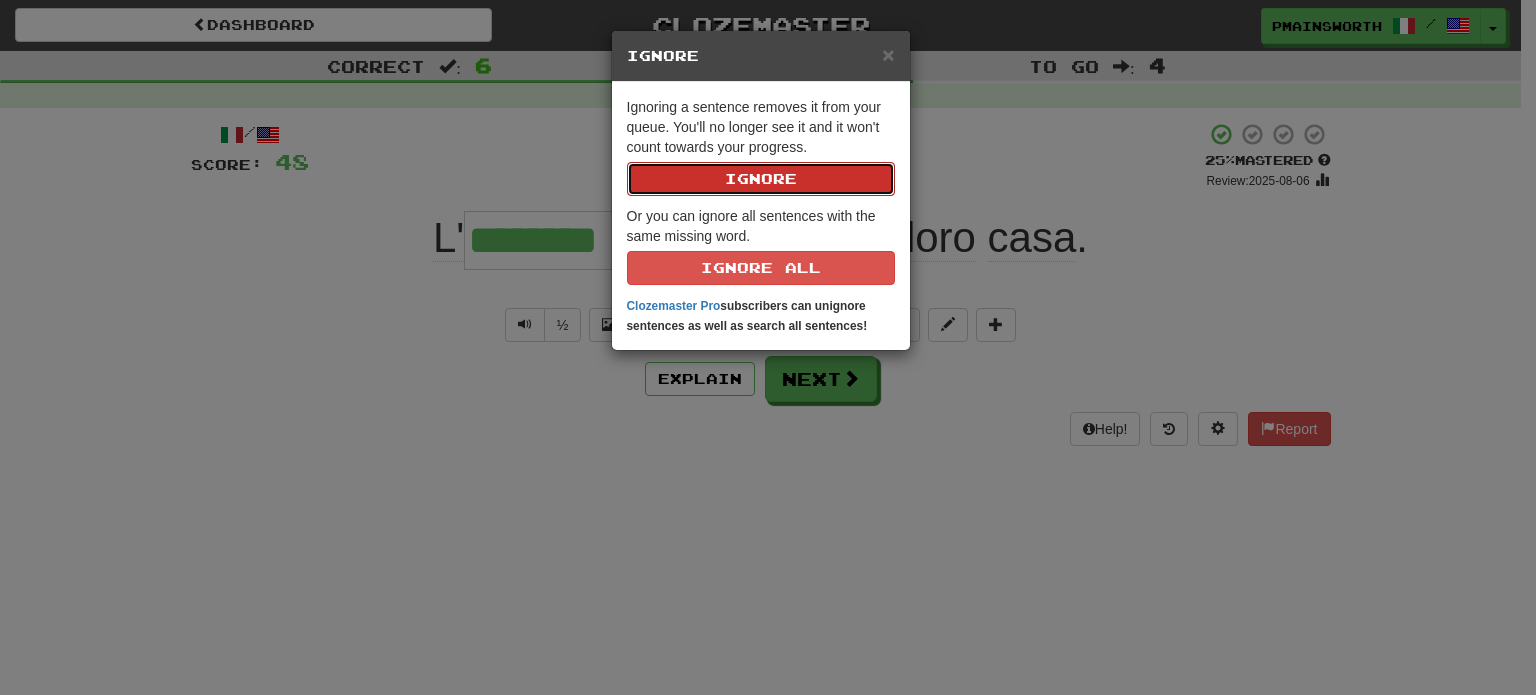 click on "Ignore" at bounding box center [761, 179] 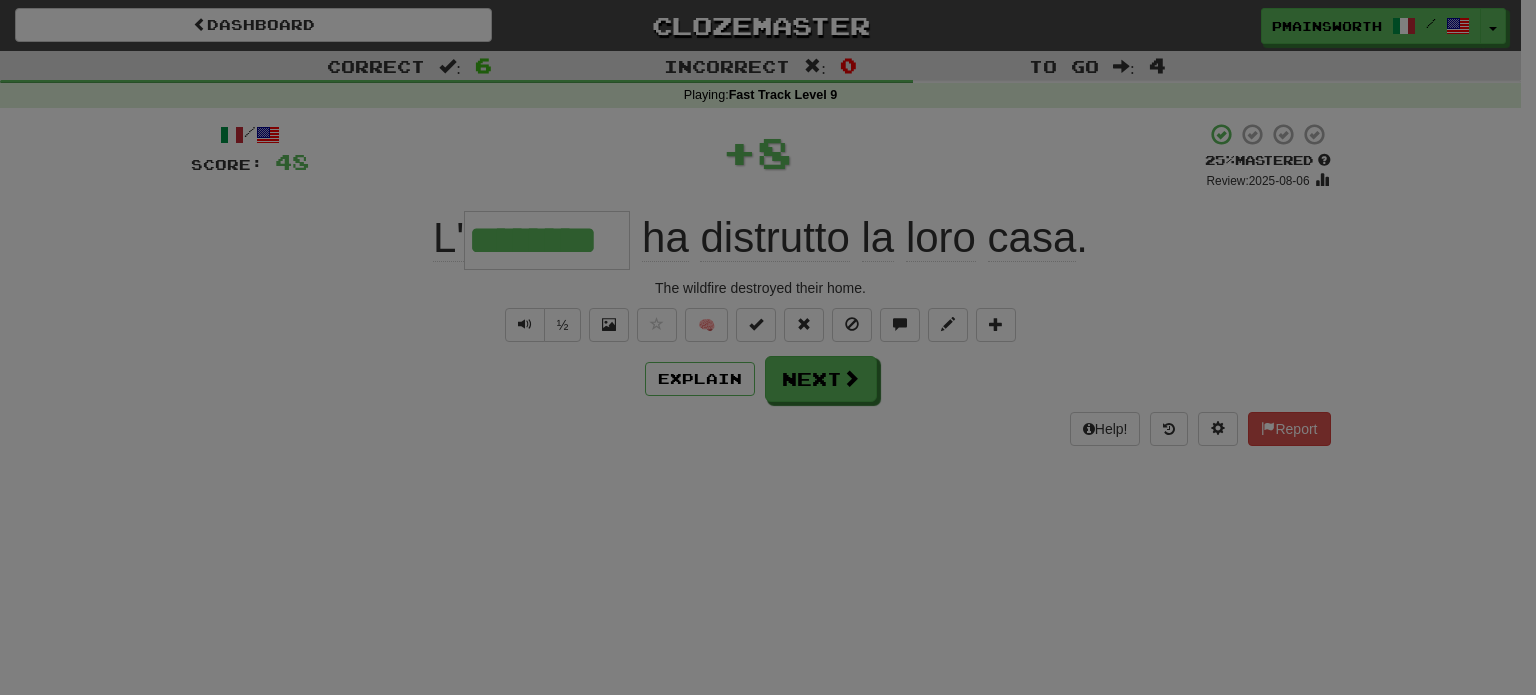 type 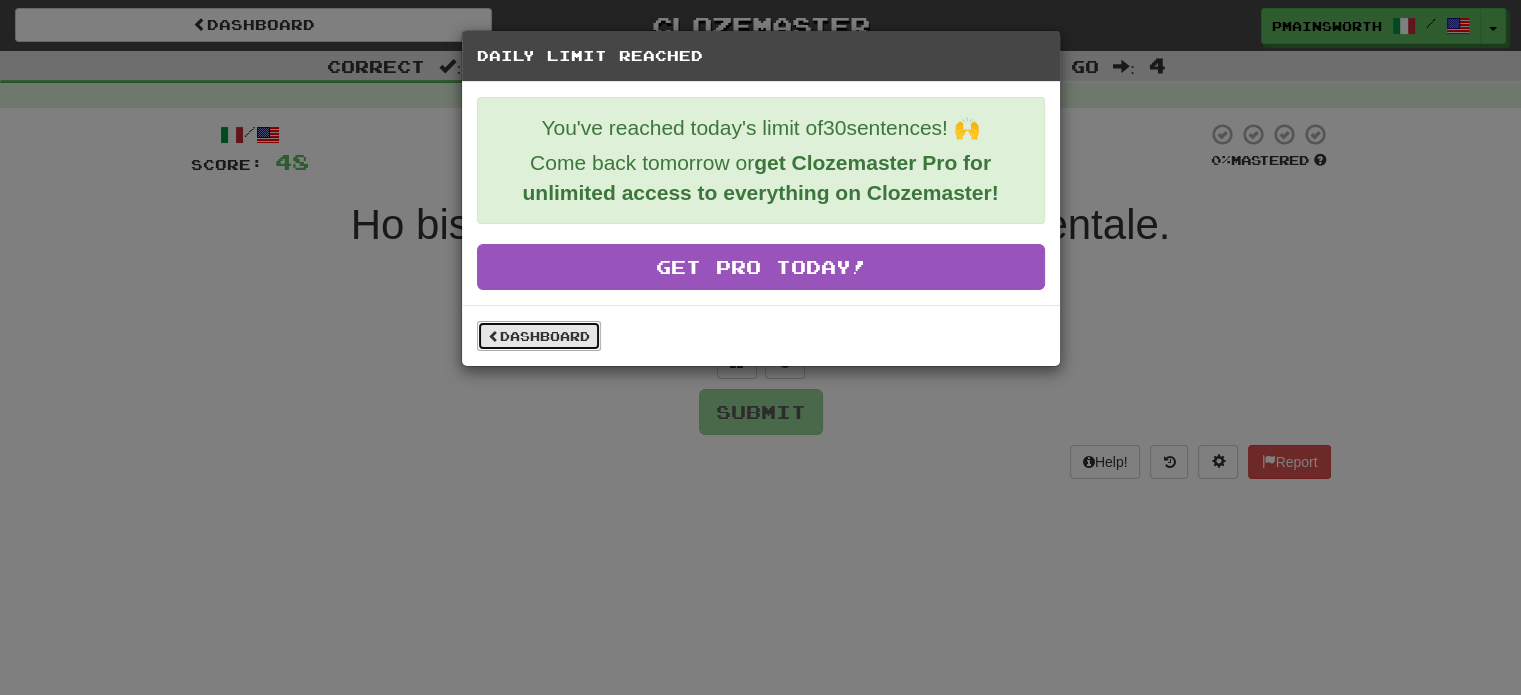 click on "Dashboard" at bounding box center [539, 336] 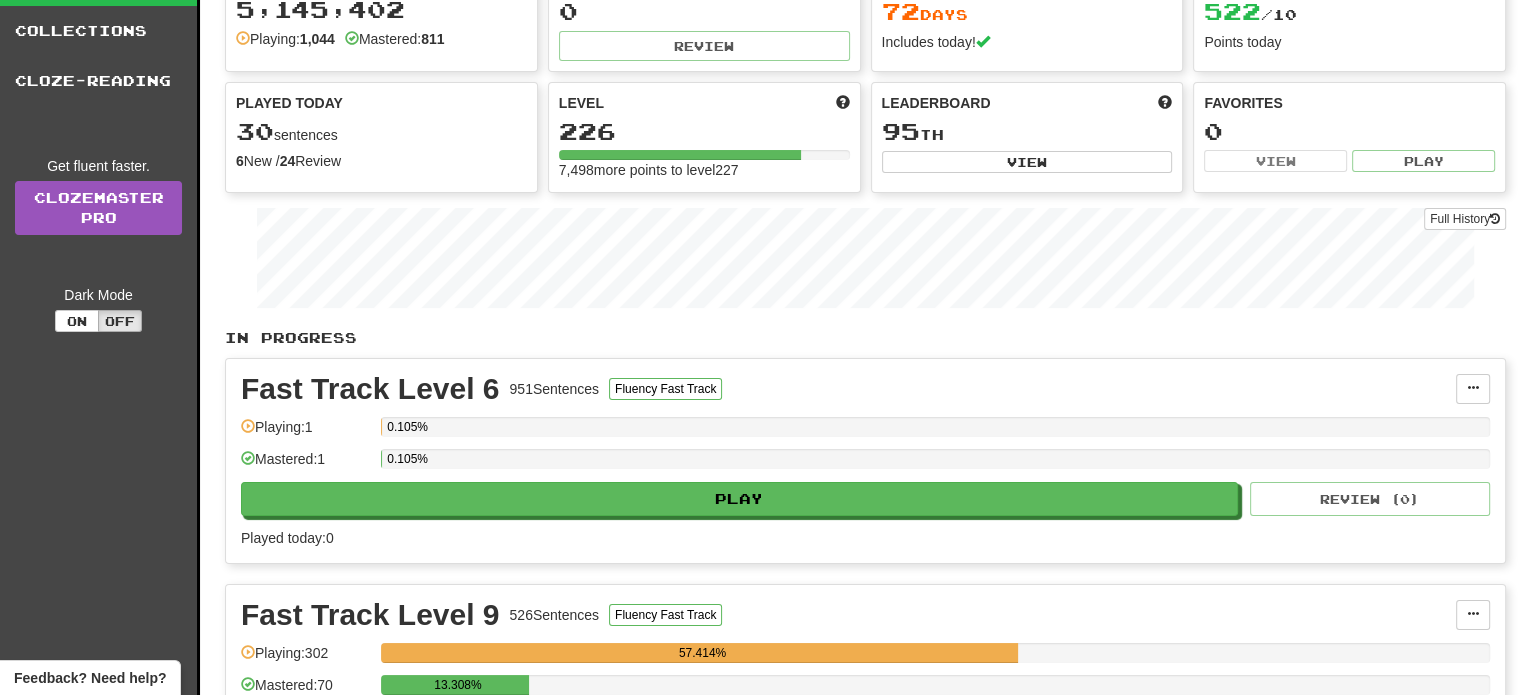 scroll, scrollTop: 99, scrollLeft: 0, axis: vertical 